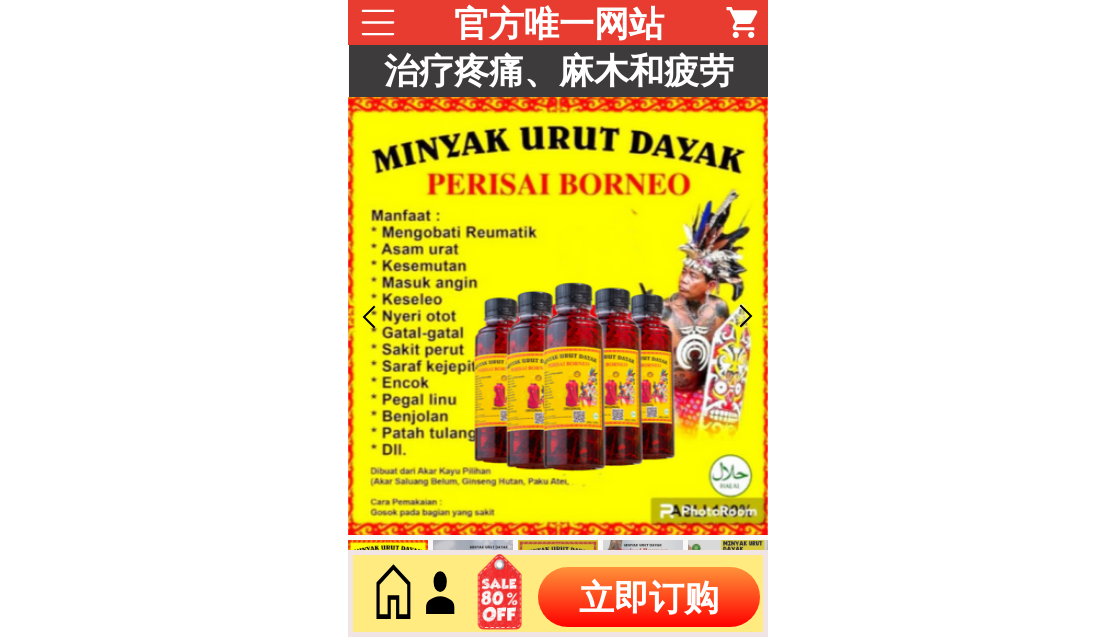 scroll, scrollTop: 0, scrollLeft: 0, axis: both 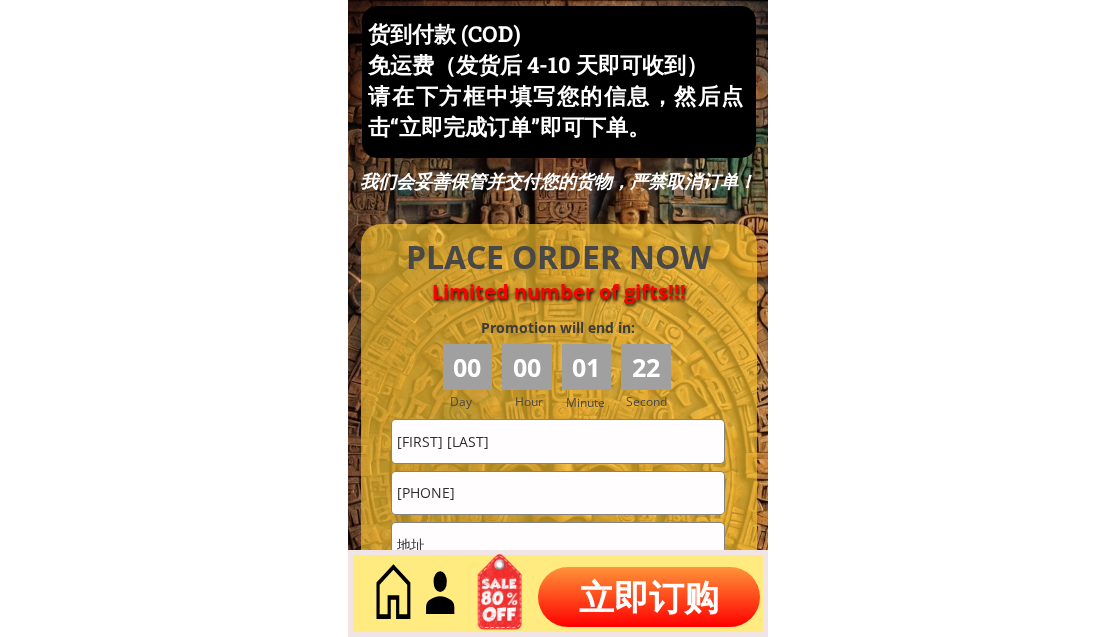 click on "Nai Siew tuan" at bounding box center [558, 441] 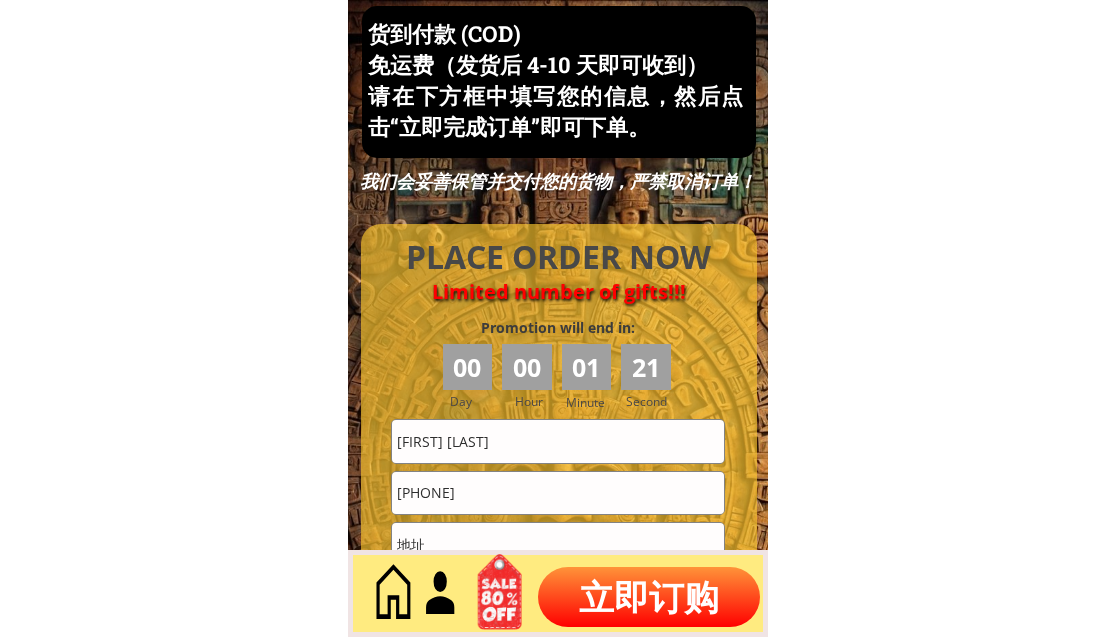click on "Nai Siew tuan" at bounding box center (558, 441) 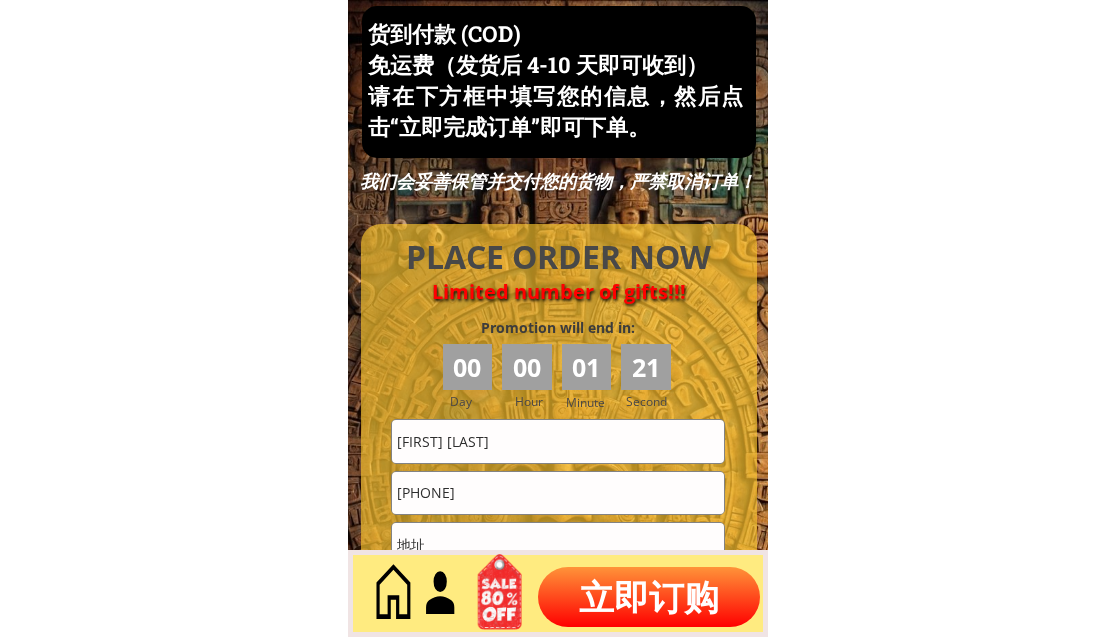 click on "Nai Siew tuan" at bounding box center [558, 441] 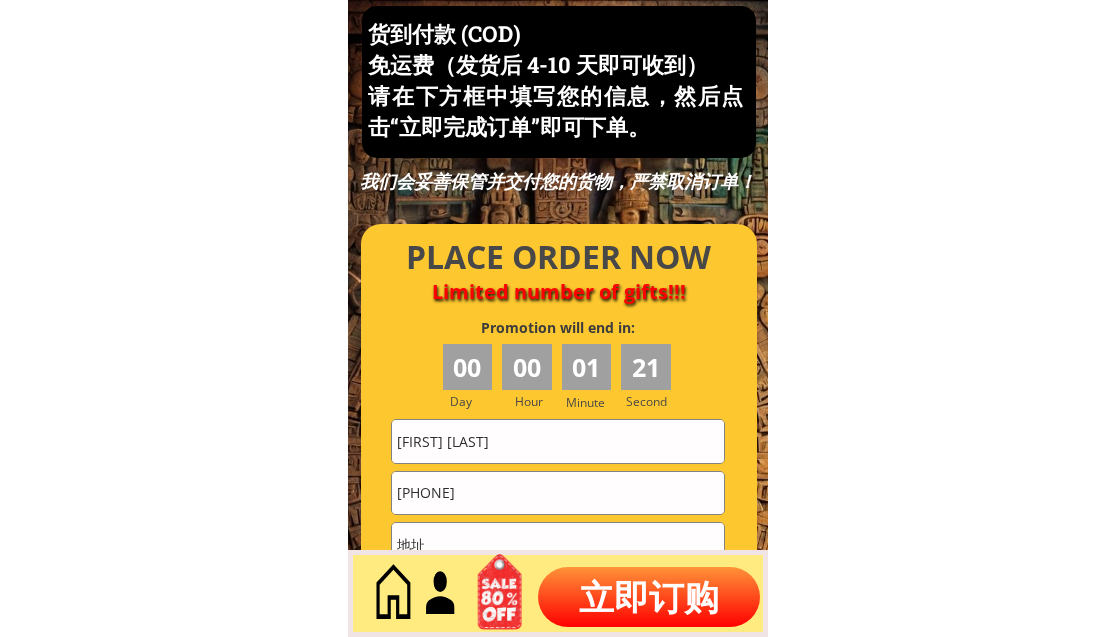 paste on "CHAN YOKE" 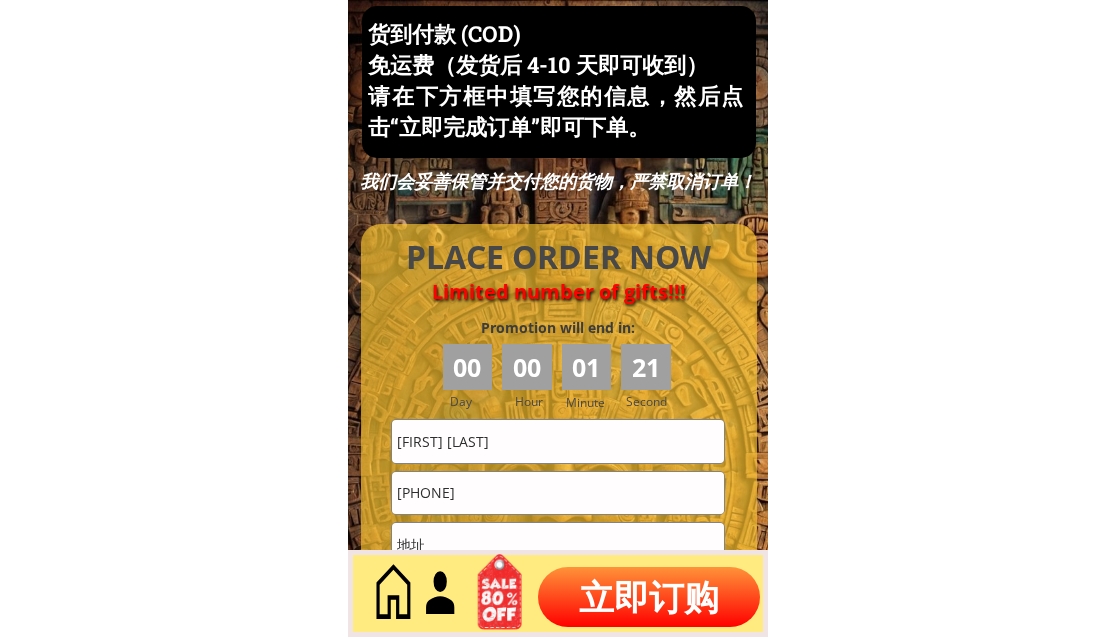 type on "CHAN YOKE" 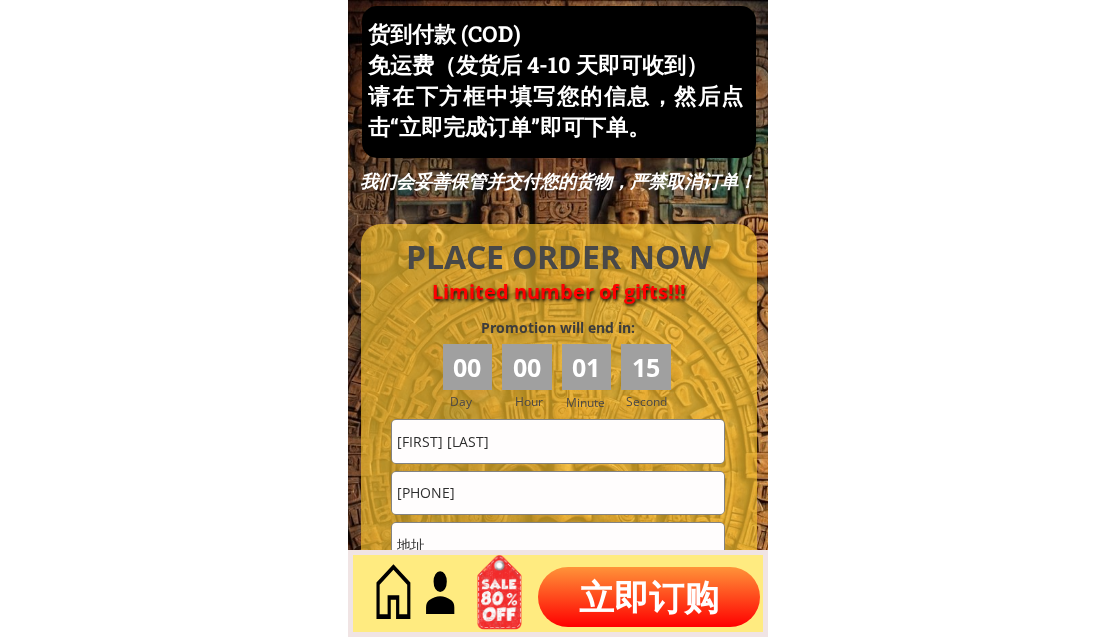 click on "0125044296" at bounding box center [558, 493] 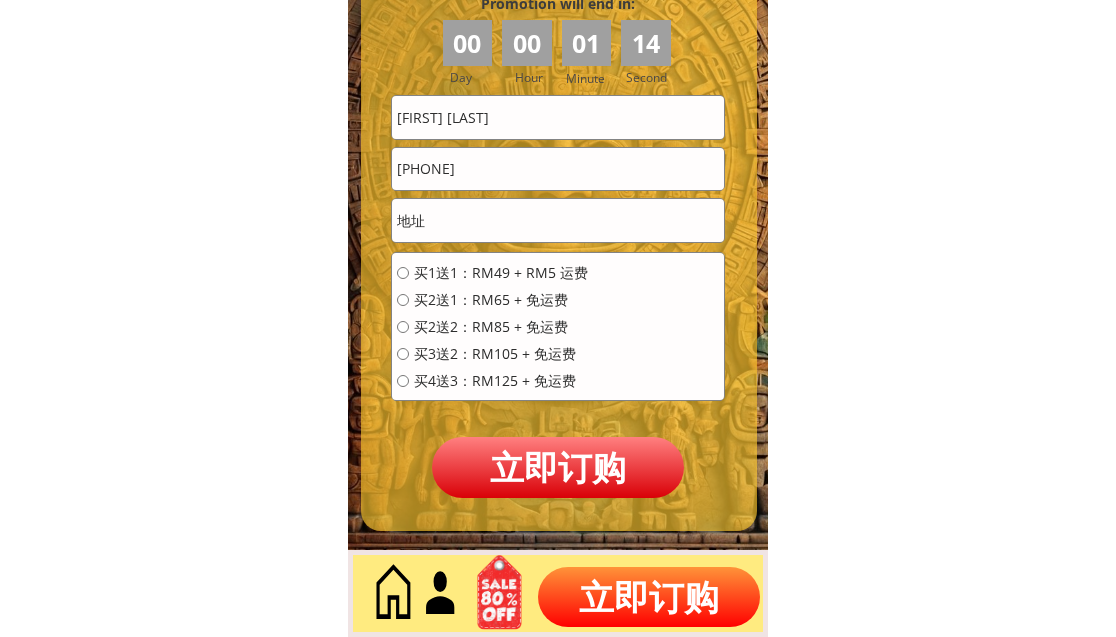 scroll, scrollTop: 8886, scrollLeft: 0, axis: vertical 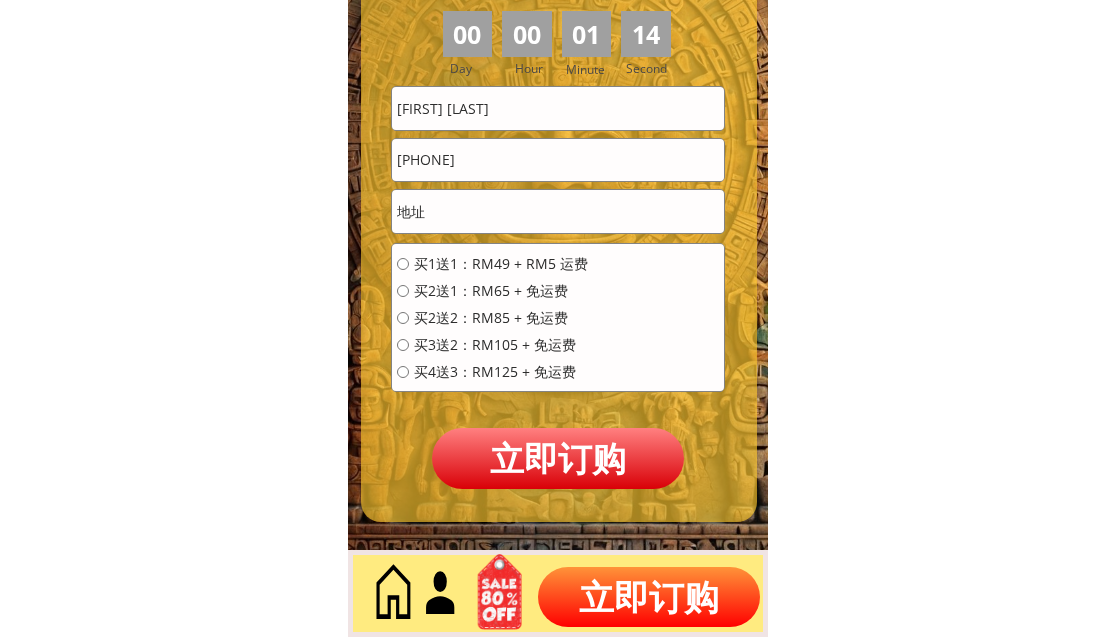 click at bounding box center [558, 211] 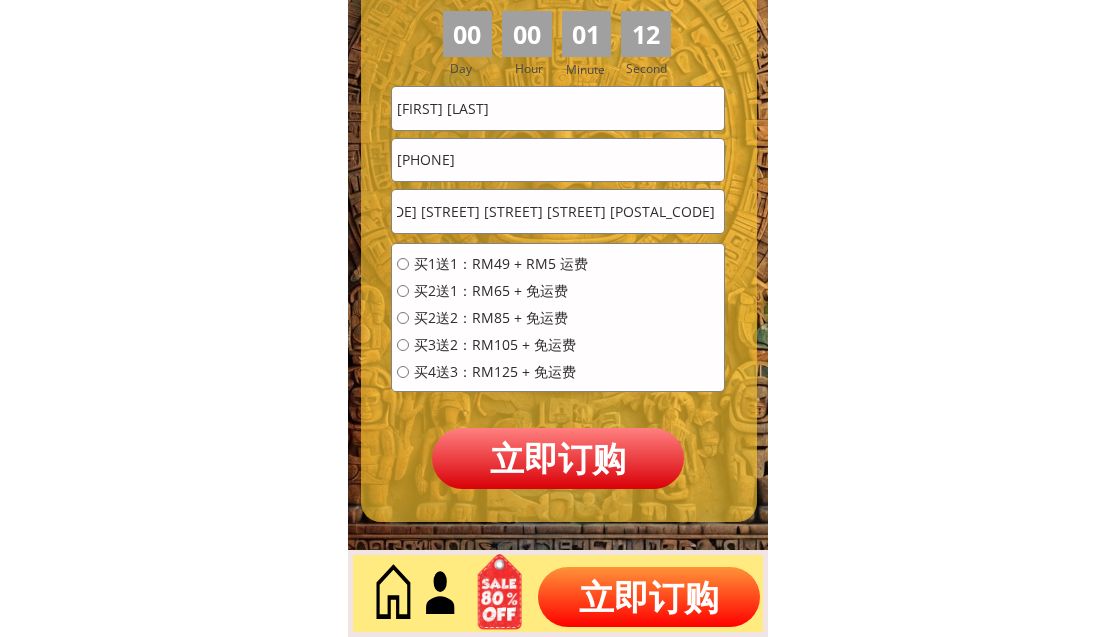 scroll, scrollTop: 0, scrollLeft: 94, axis: horizontal 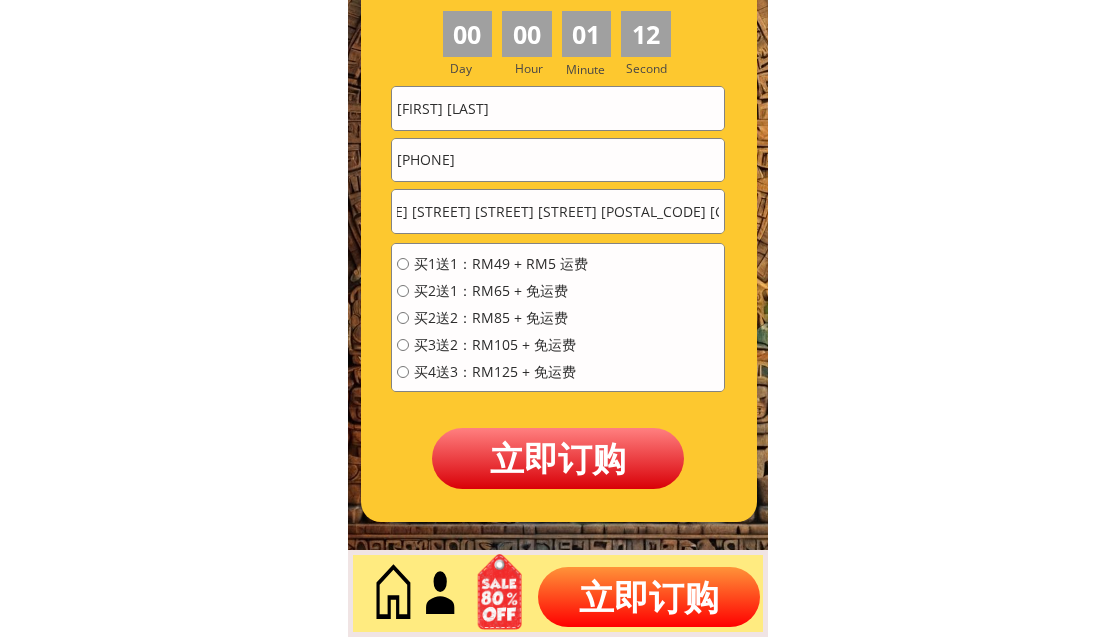 type on "00  JAN SENAI INDAH 3 TAM SENAI INDAH 3 81400 SENAI JOHOR" 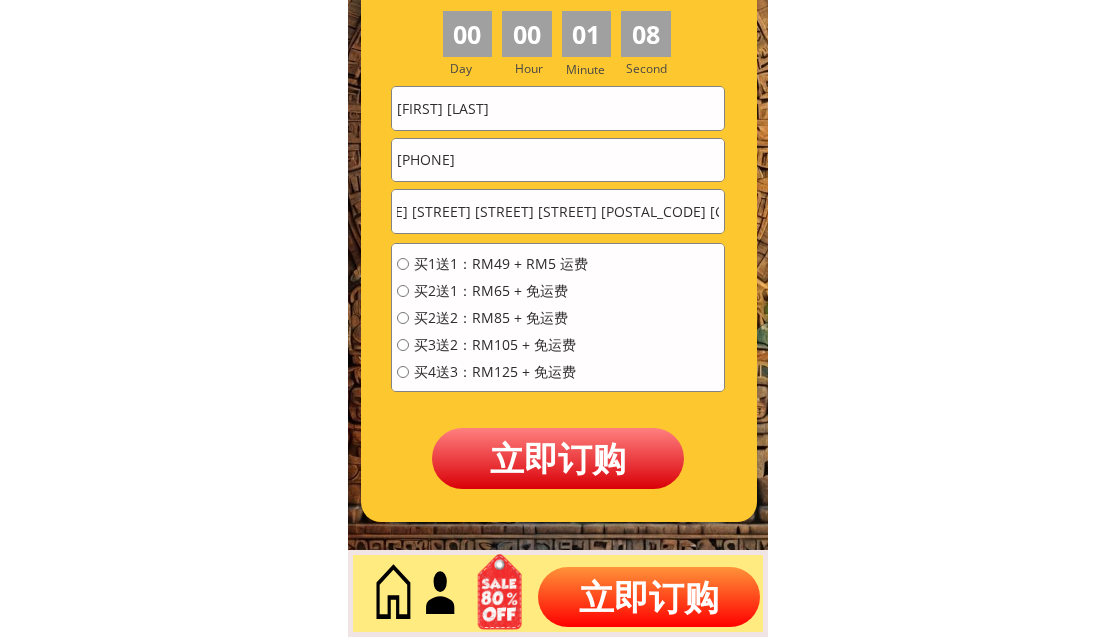 scroll, scrollTop: 0, scrollLeft: 0, axis: both 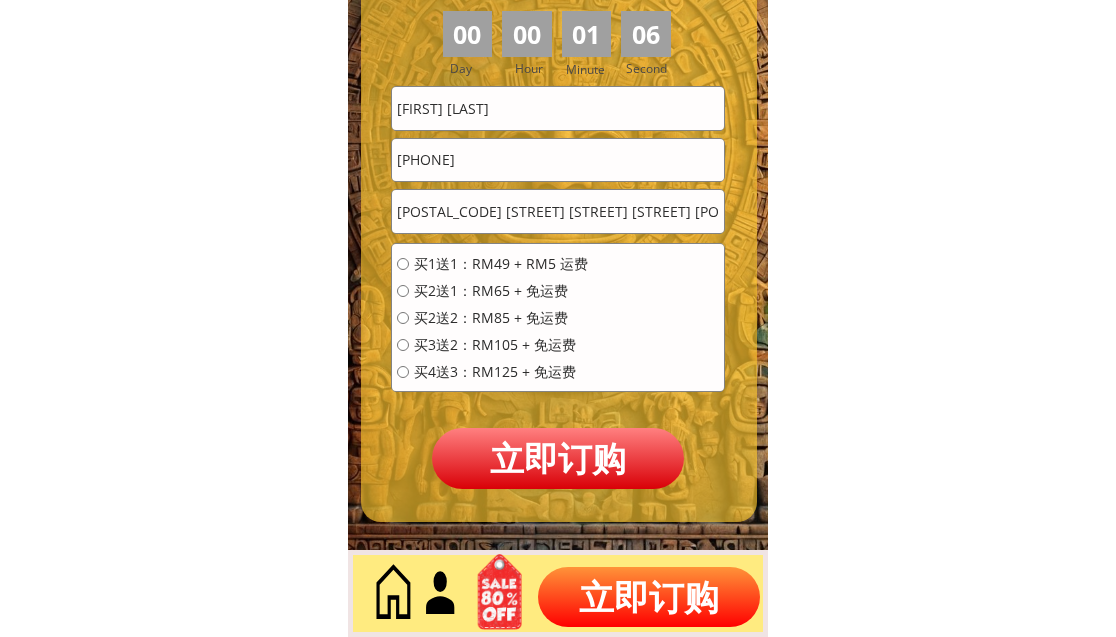 click on "0125044296" at bounding box center [558, 160] 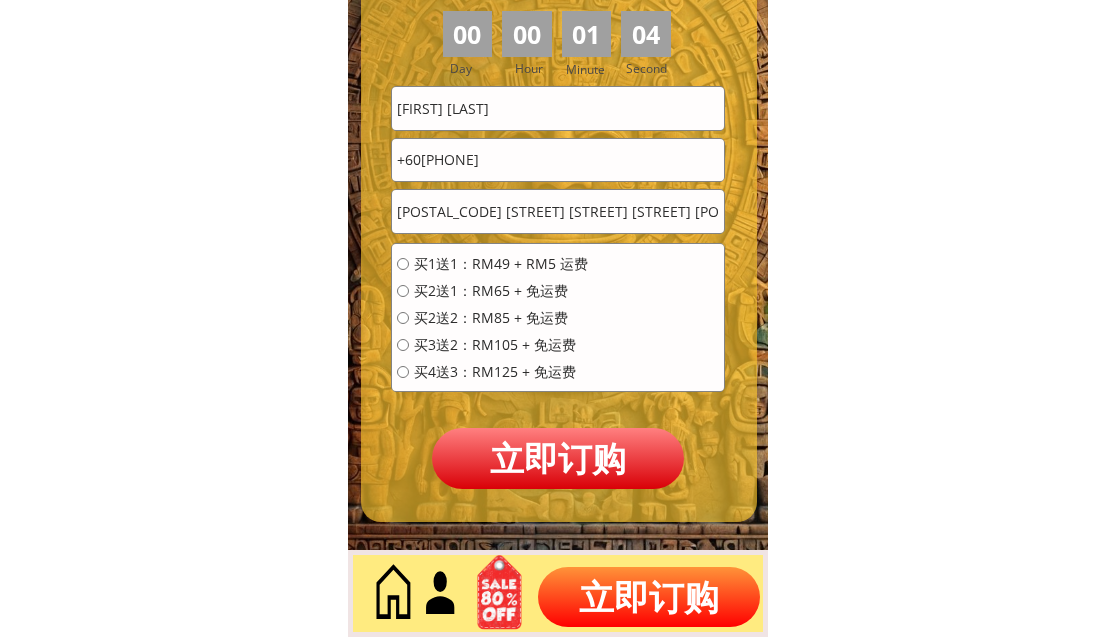 type on "+[COUNTRY_CODE][PHONE]" 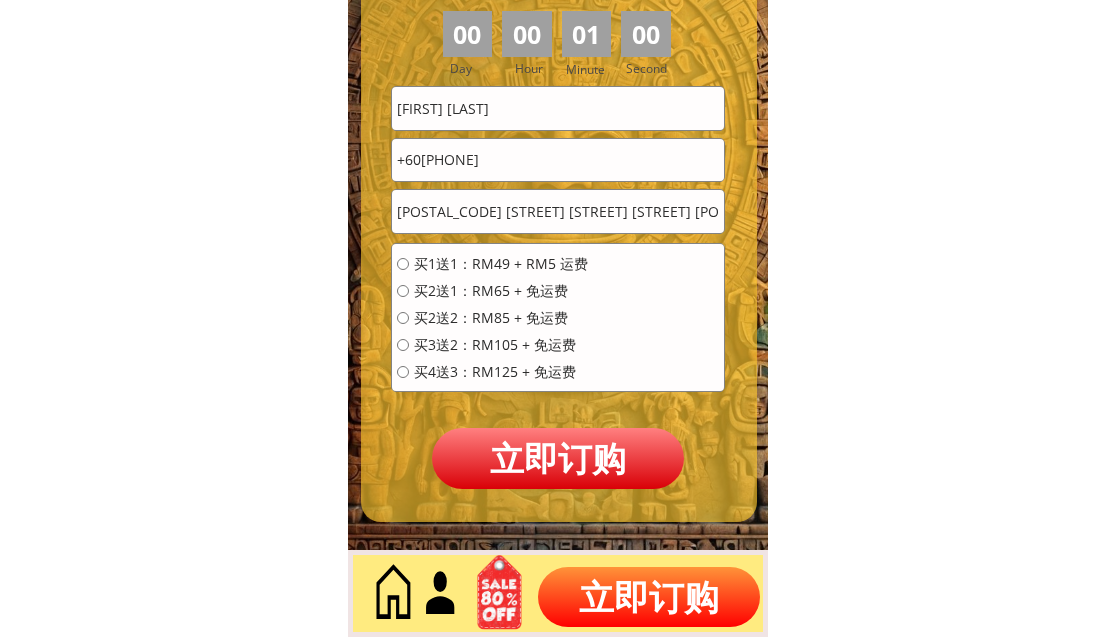 drag, startPoint x: 480, startPoint y: 106, endPoint x: 243, endPoint y: 86, distance: 237.84239 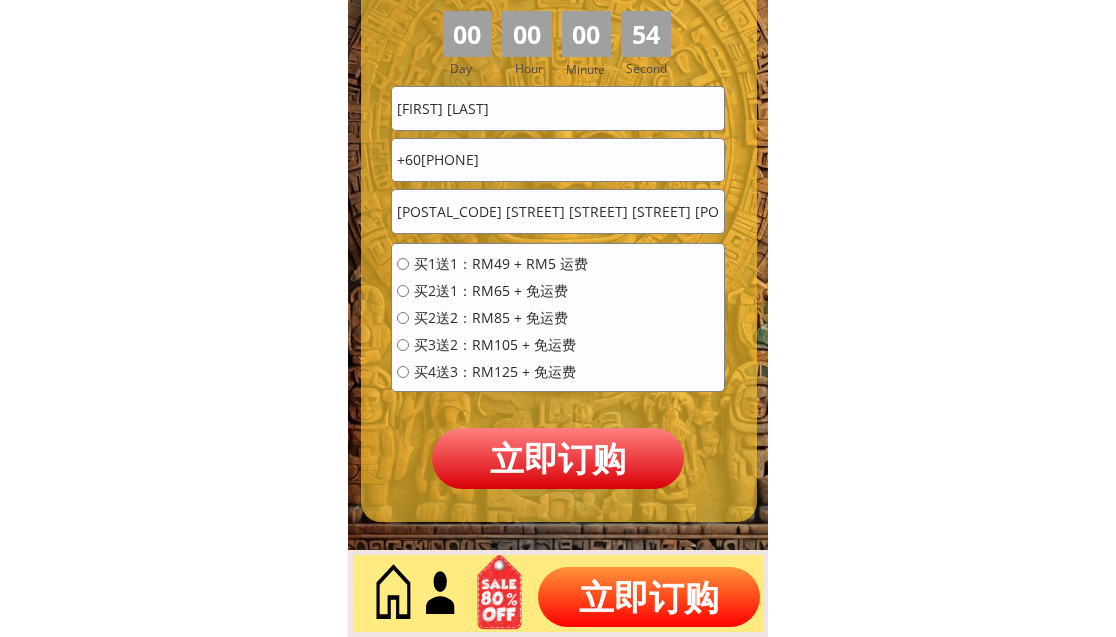 click on "买1送1：RM49 + RM5 运费 买2送1：RM65 + 免运费 买2送2：RM85 + 免运费 买3送2：RM105 + 免运费 买4送3：RM125 + 免运费" at bounding box center [492, 324] 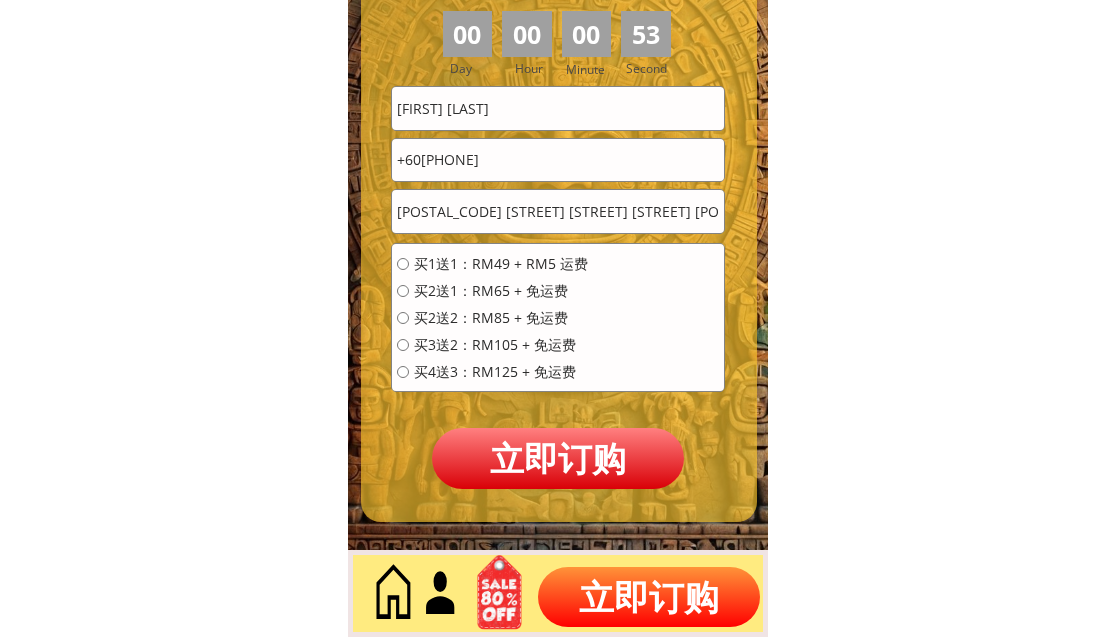 click on "买1送1：RM49 + RM5 运费" at bounding box center (501, 264) 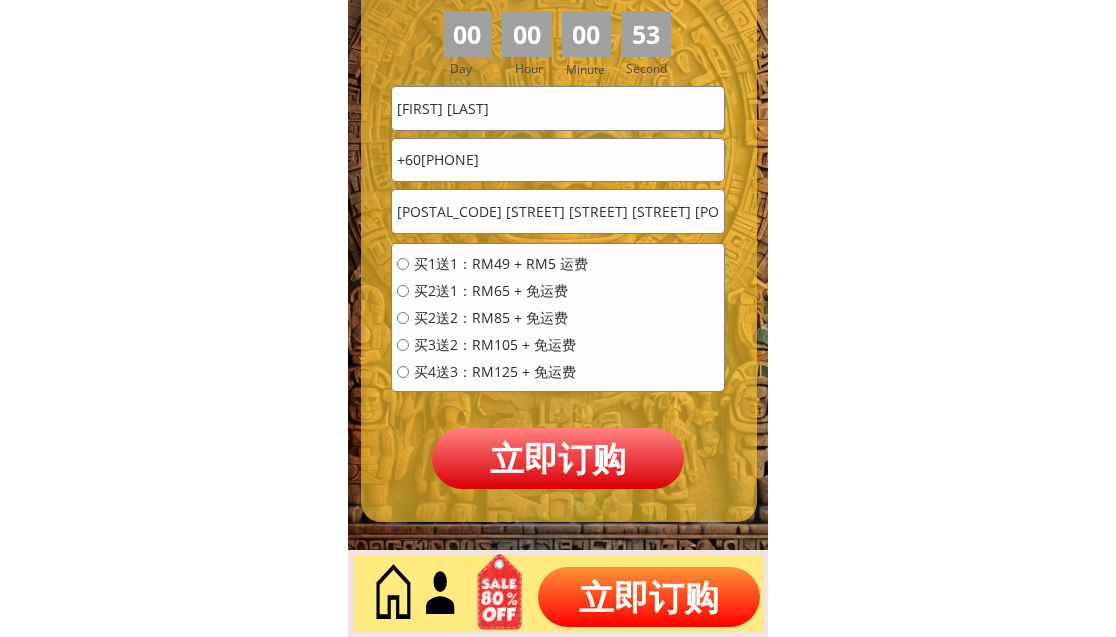 radio on "true" 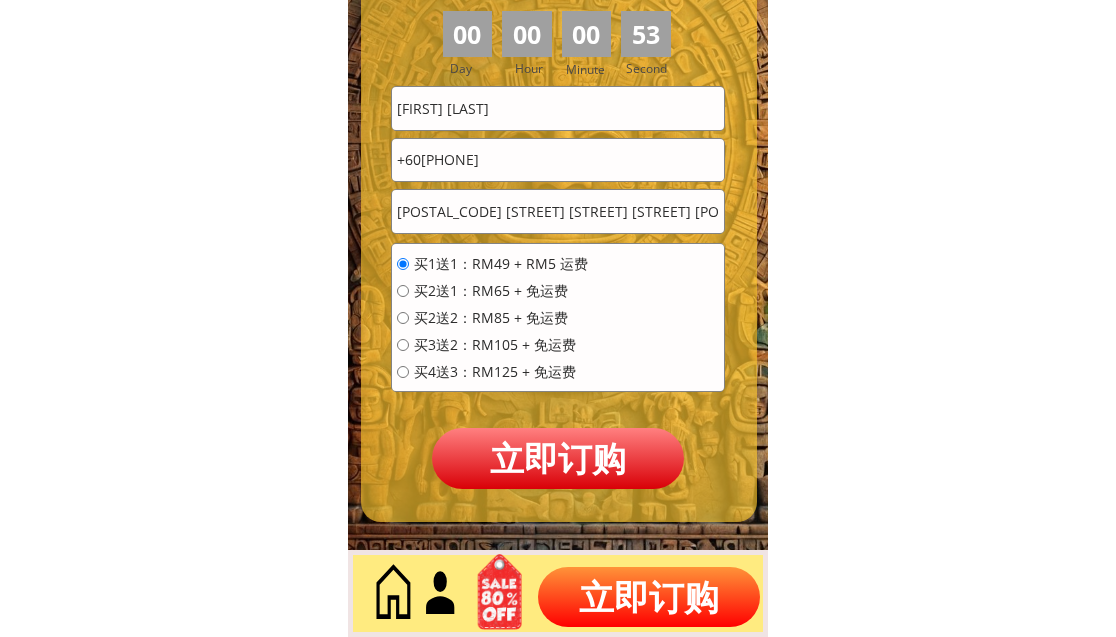 click on "立即订购" at bounding box center (557, 458) 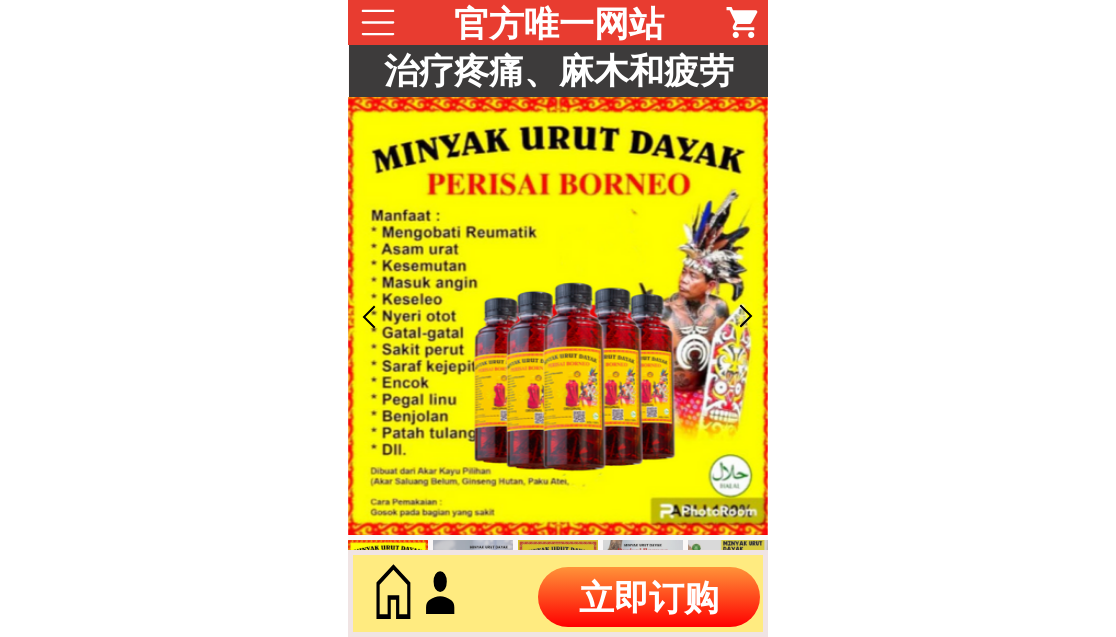 scroll, scrollTop: 0, scrollLeft: 0, axis: both 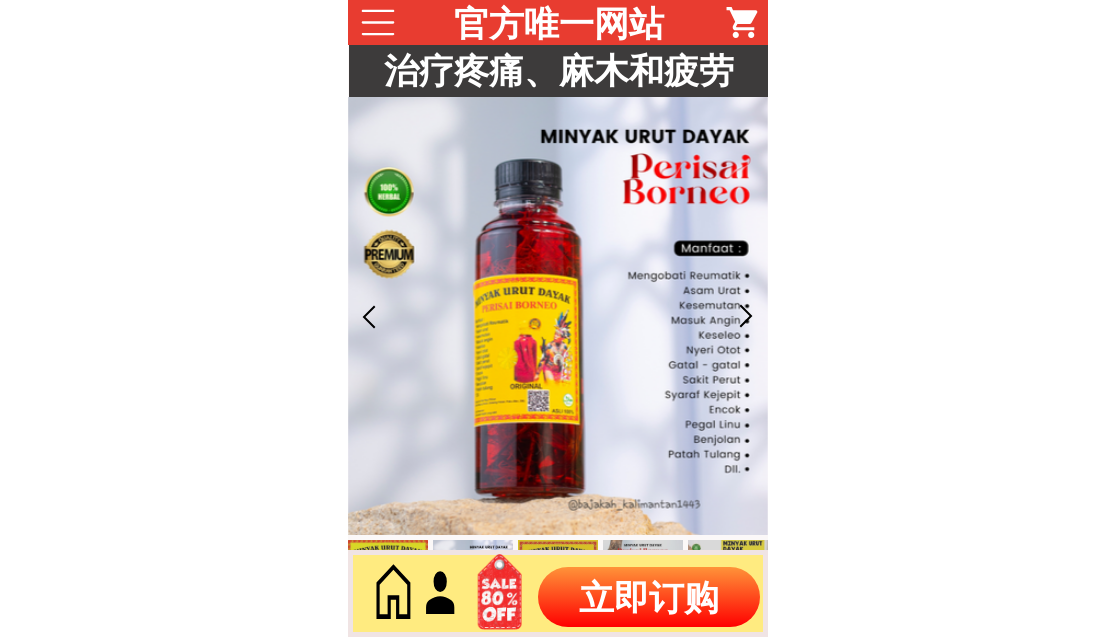 click on "立即订购" at bounding box center (649, 597) 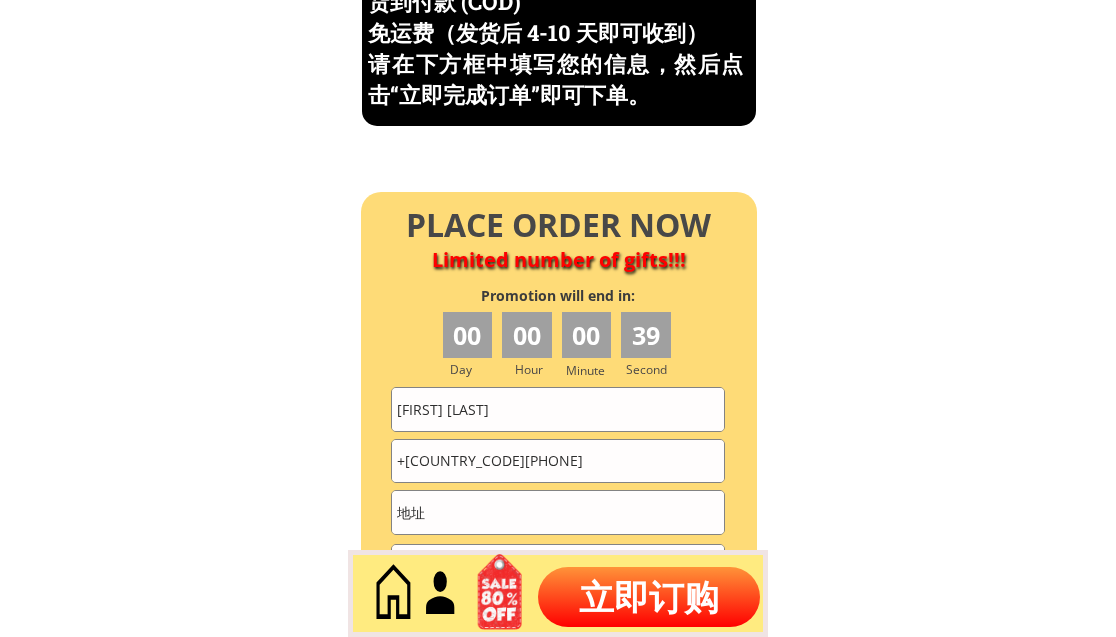 scroll, scrollTop: 8859, scrollLeft: 0, axis: vertical 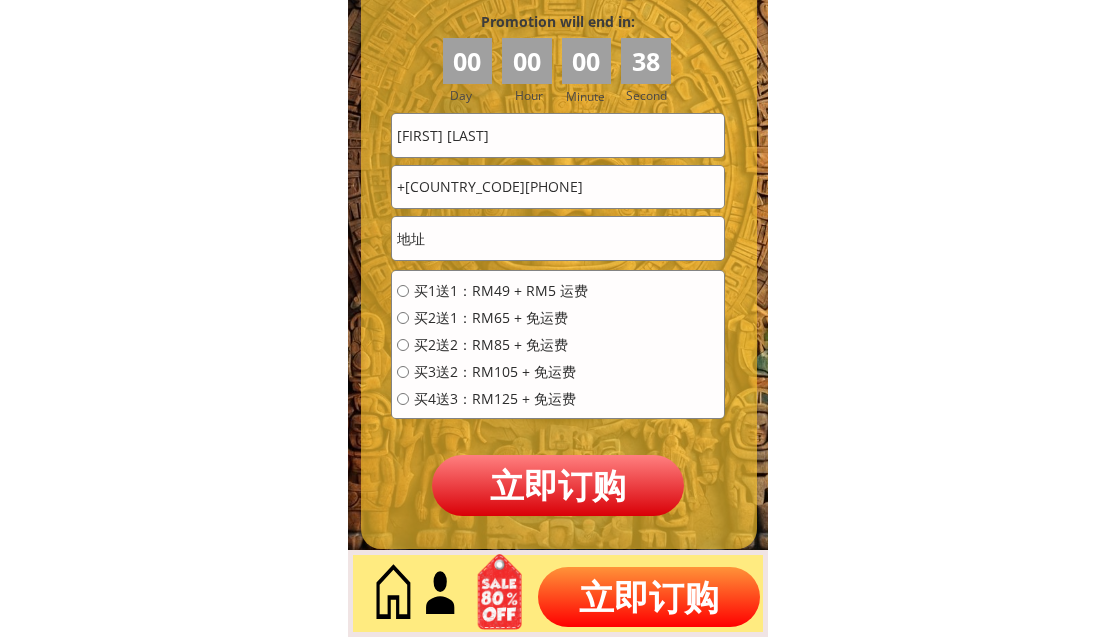 click on "CHAN YOKE FONG" at bounding box center (558, 135) 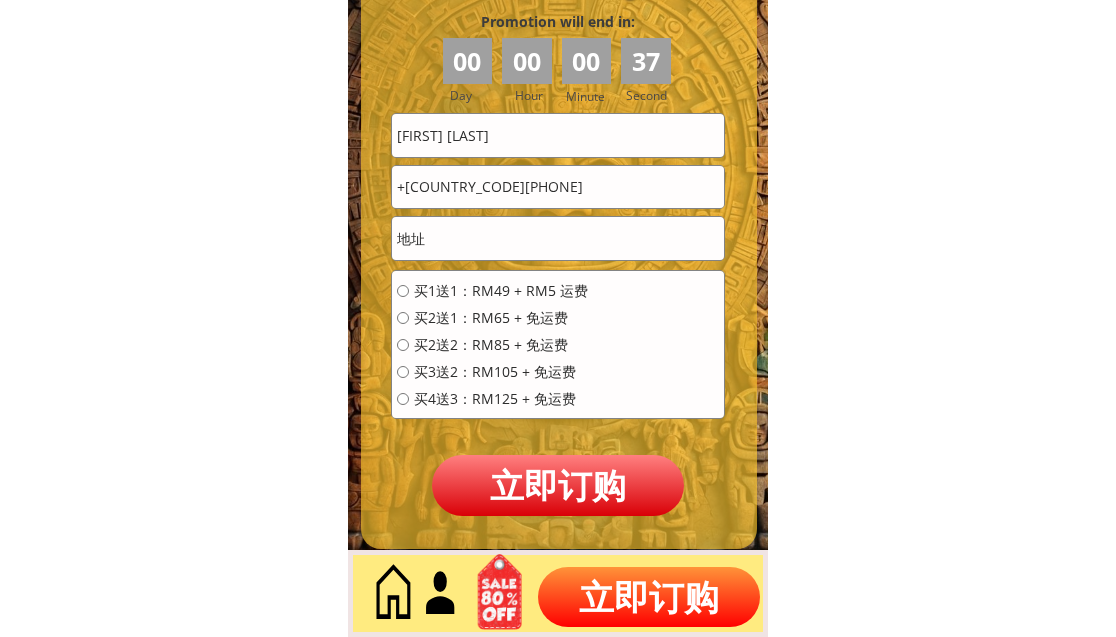 type on "Chuah Chuah Beng" 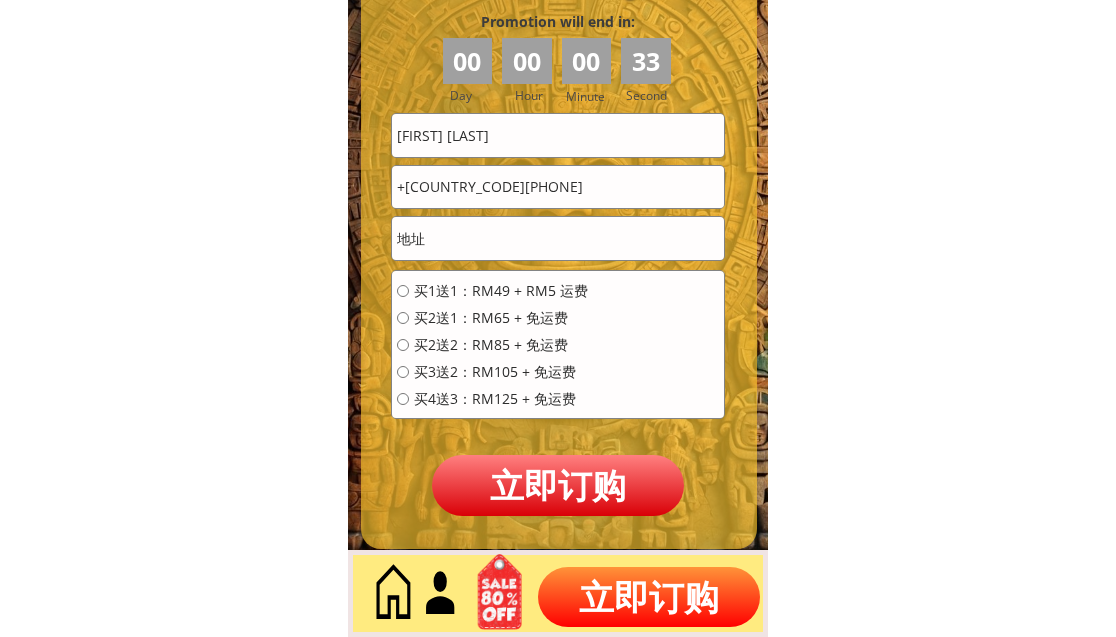 click at bounding box center (558, 238) 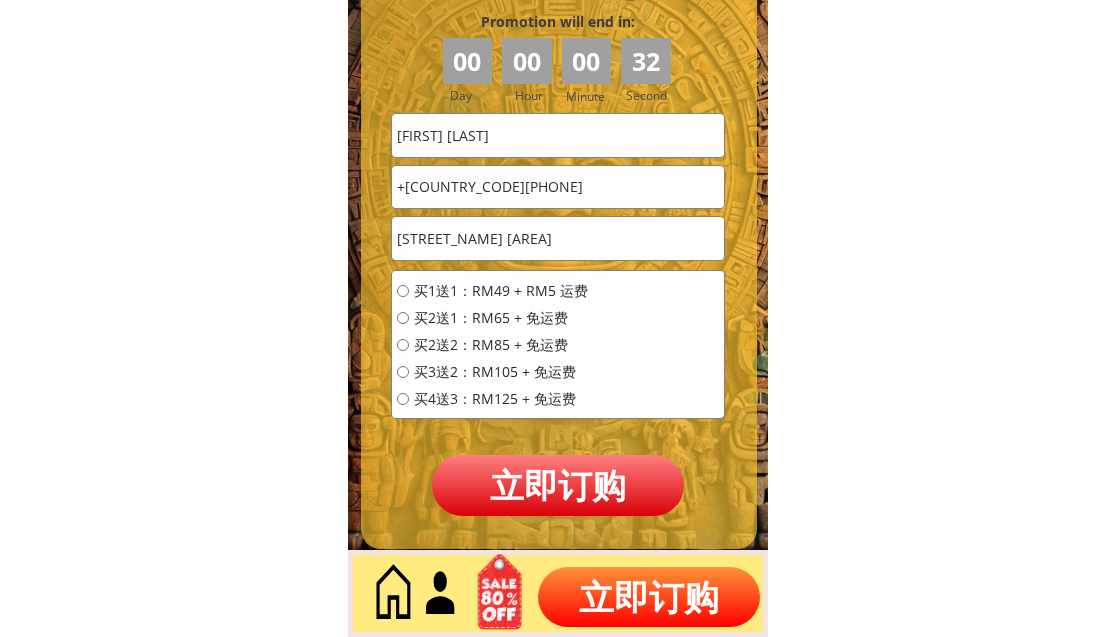 type on "Taman Seraya Ampang" 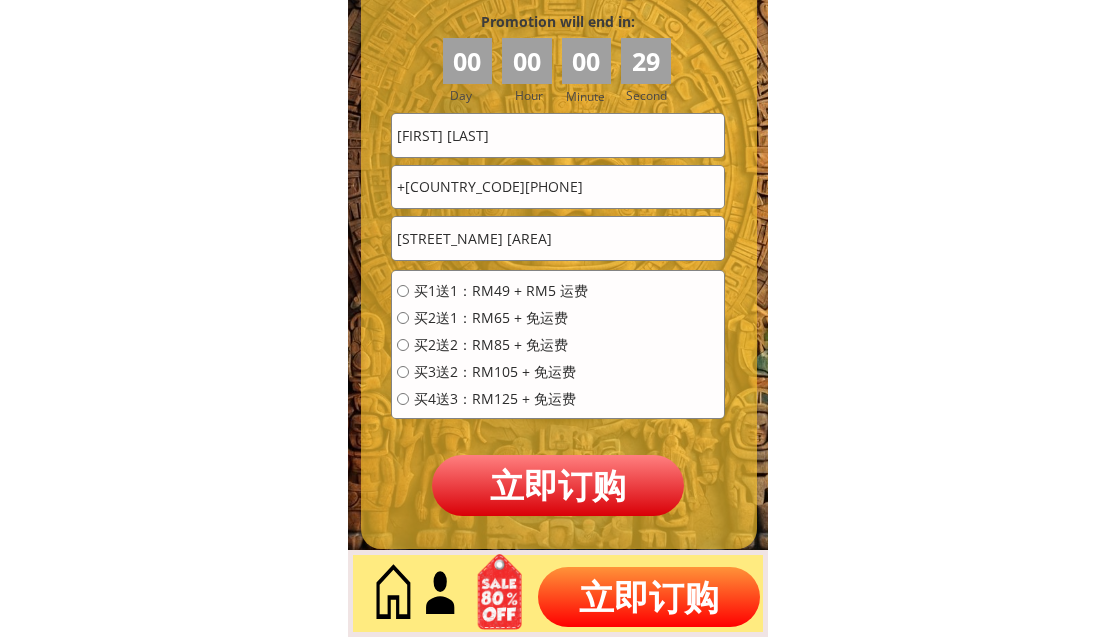 click on "+601116509722" at bounding box center [558, 187] 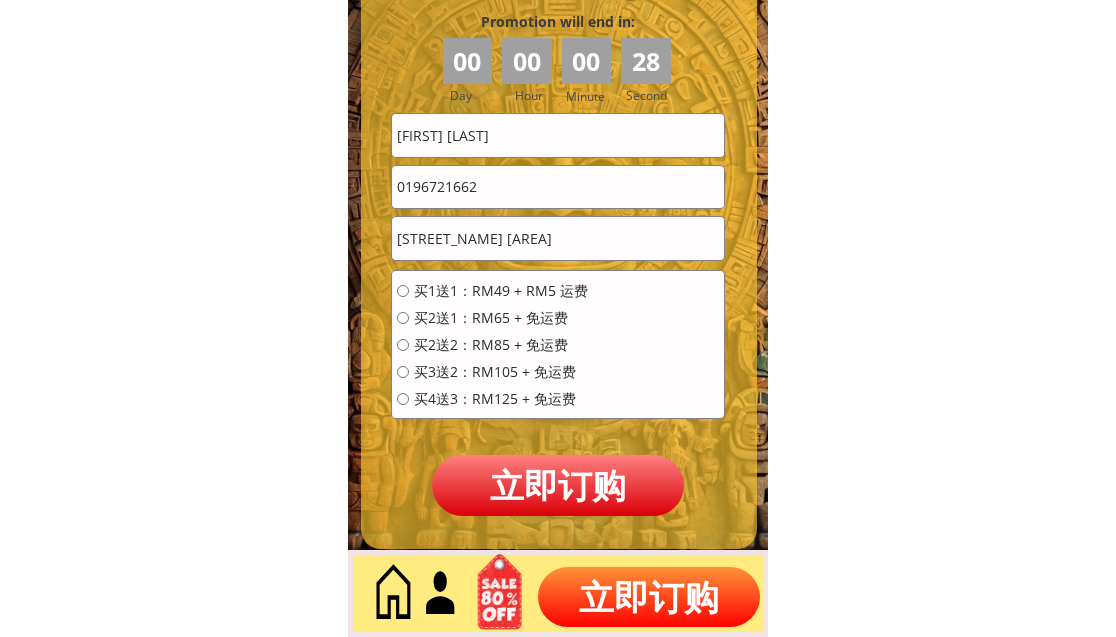 type on "0196721662" 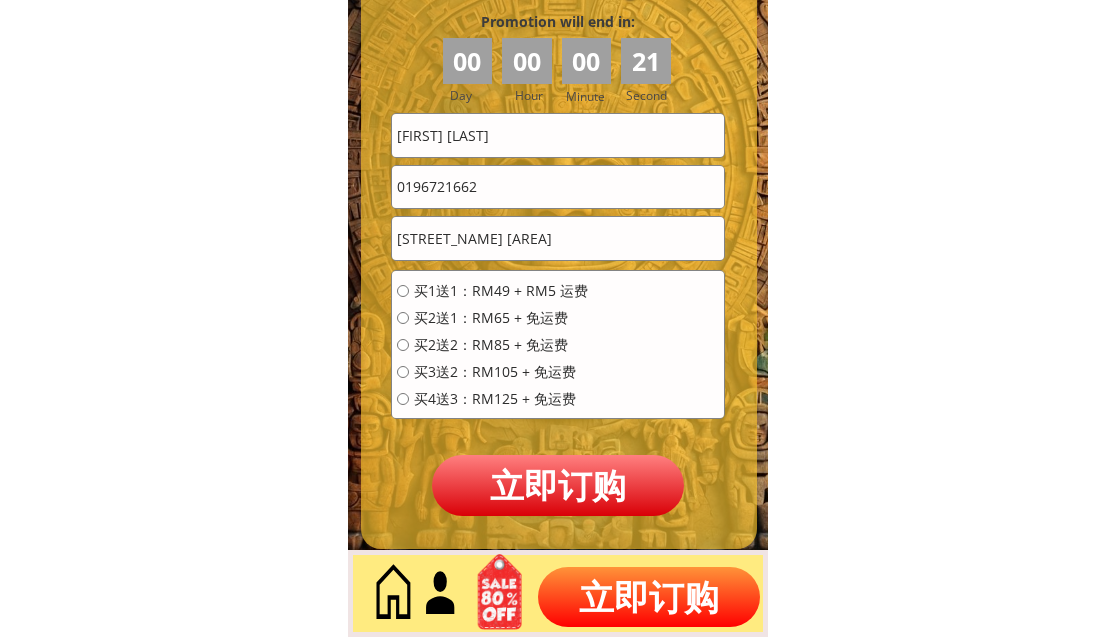 click on "Taman Seraya Ampang" at bounding box center [558, 238] 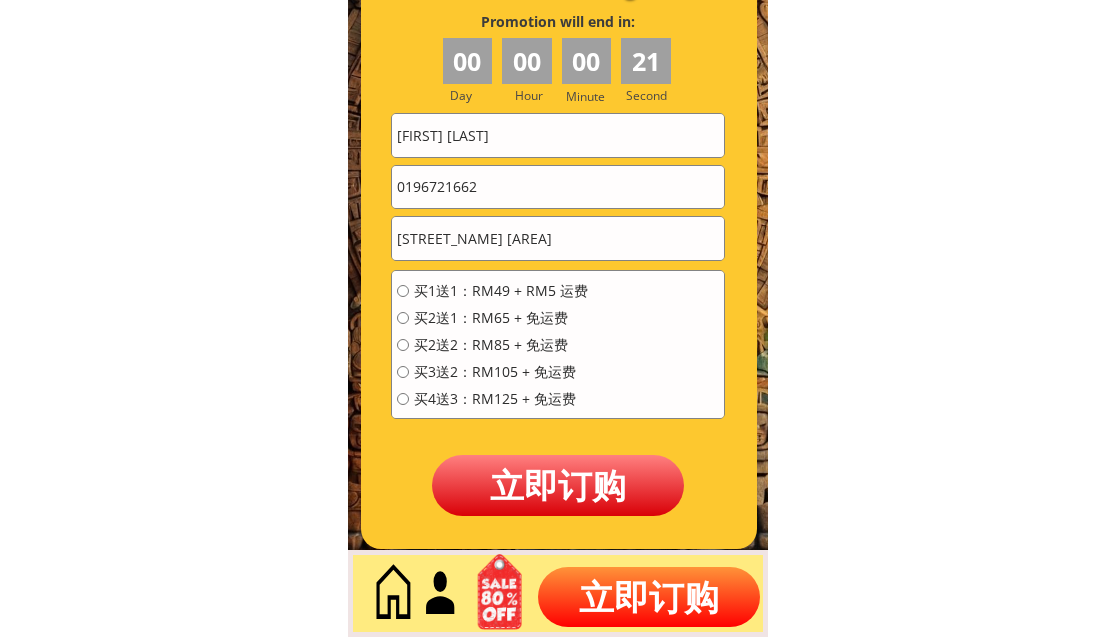 paste on "No1 Jalan Bunga Tanjung 15 Taman Seraya Ampang Kuala Lumpur 56100"" 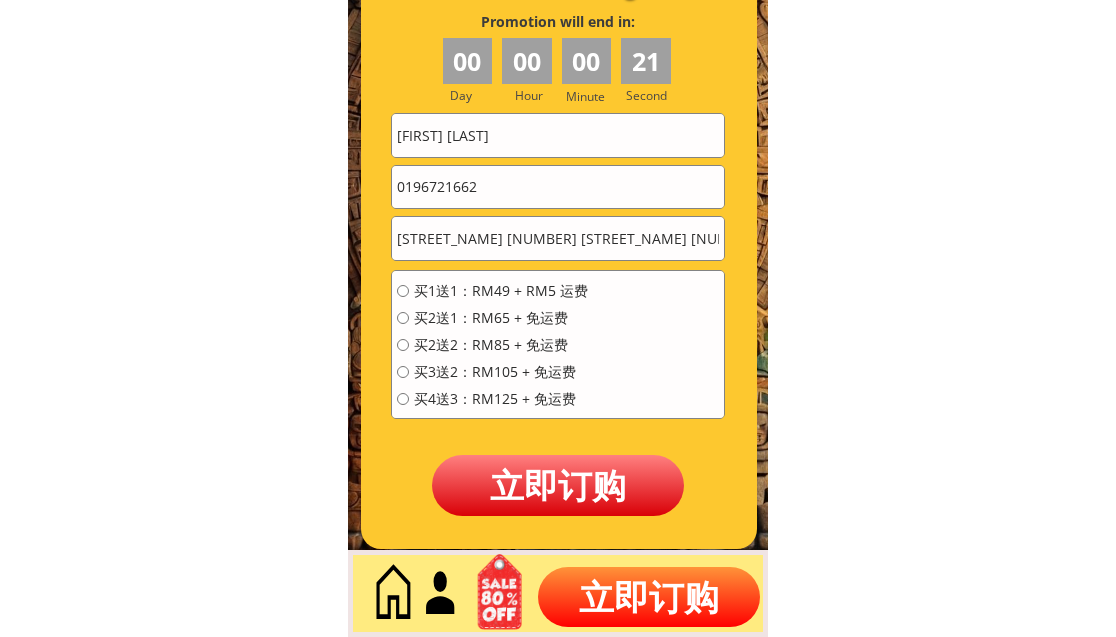 scroll, scrollTop: 0, scrollLeft: 255, axis: horizontal 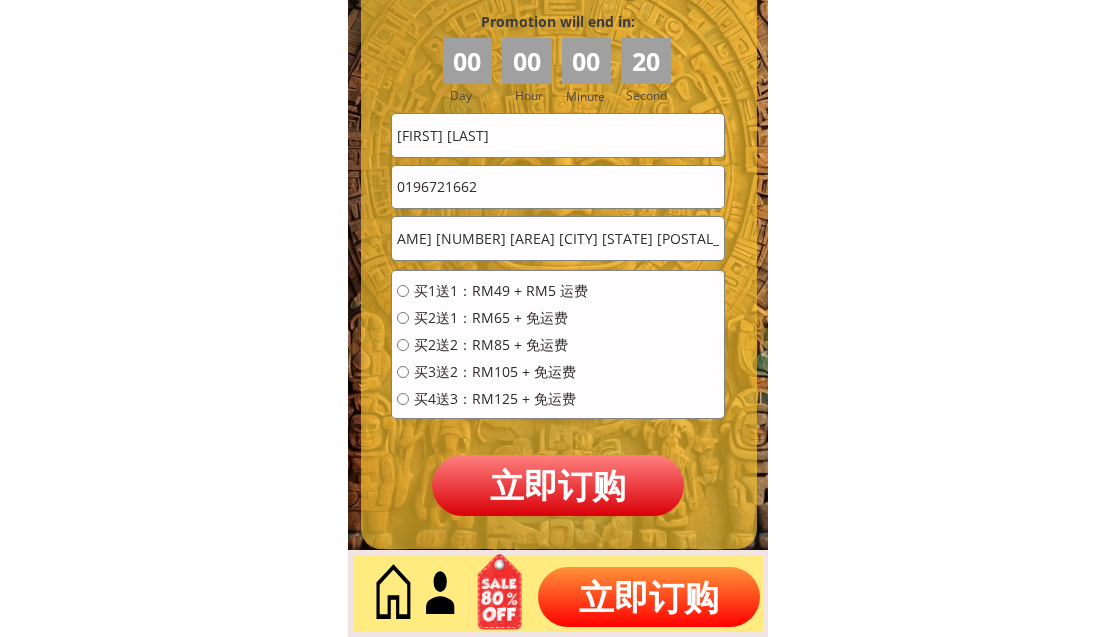 click on "Taman Seraya No1 Jalan Bunga Tanjung 15 Taman Seraya Ampang Kuala Lumpur 56100"" at bounding box center (558, 238) 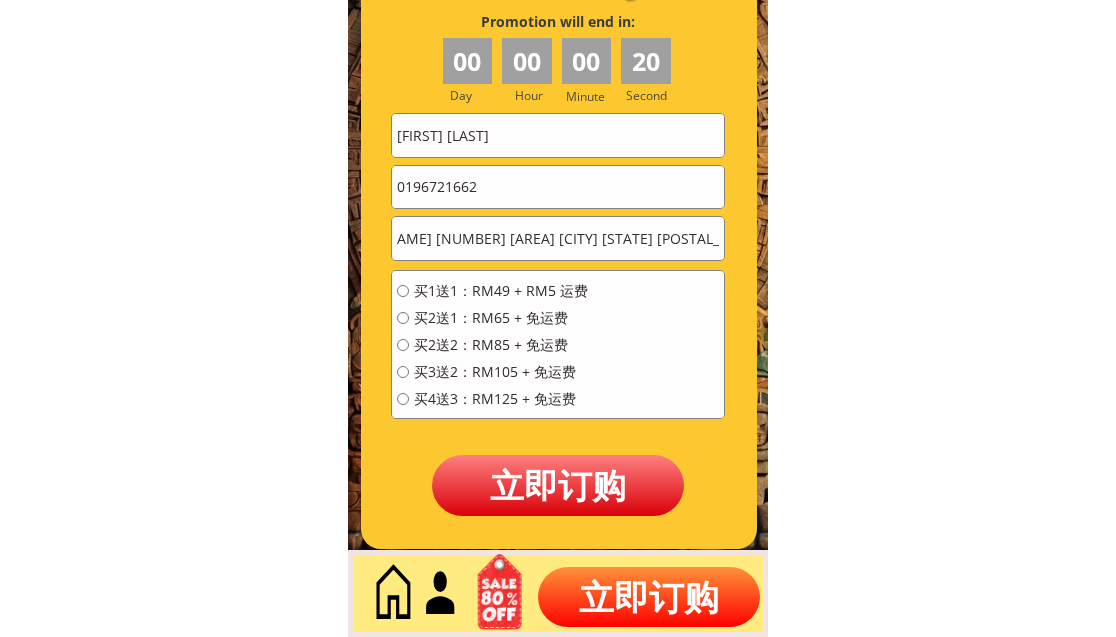 paste 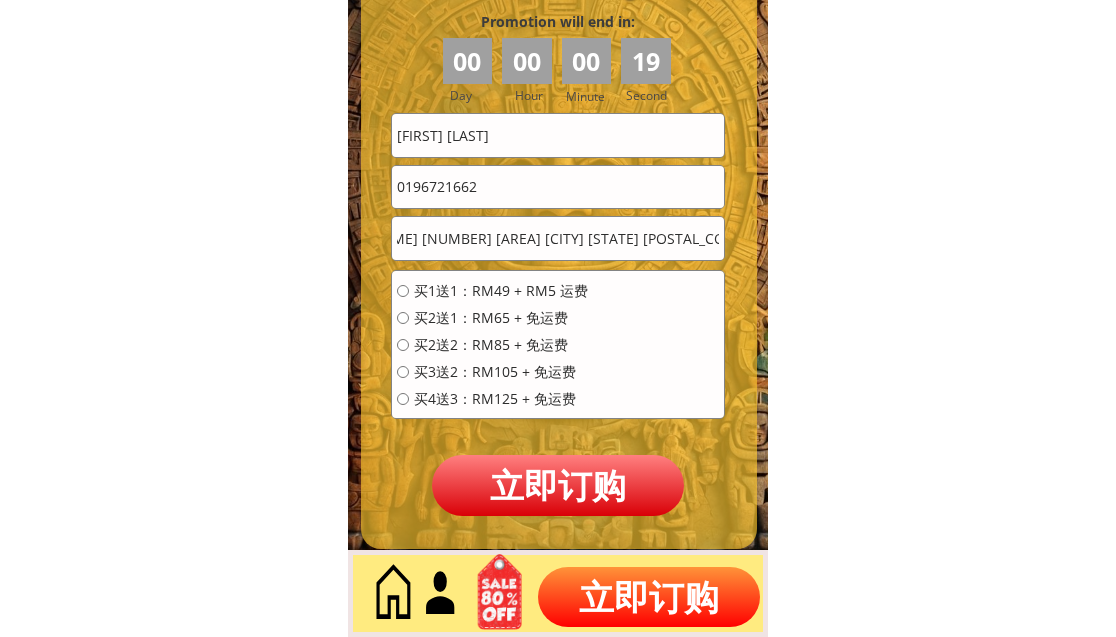 scroll, scrollTop: 0, scrollLeft: 154, axis: horizontal 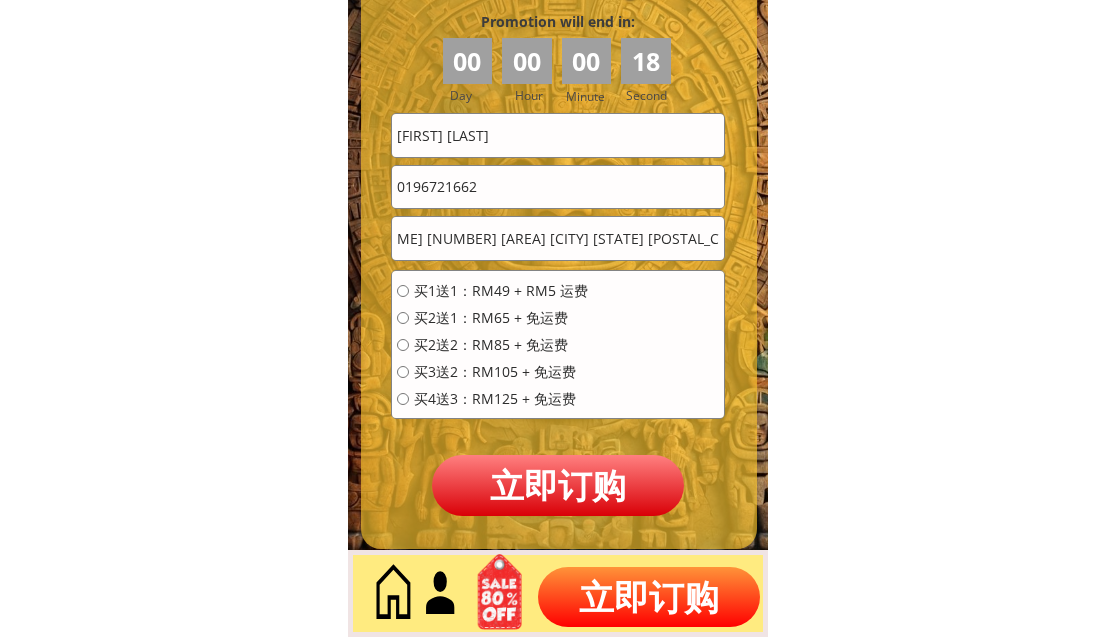 type on "No1 Jalan Bunga Tanjung 15 Taman Seraya Ampang Kuala Lumpur 56100" 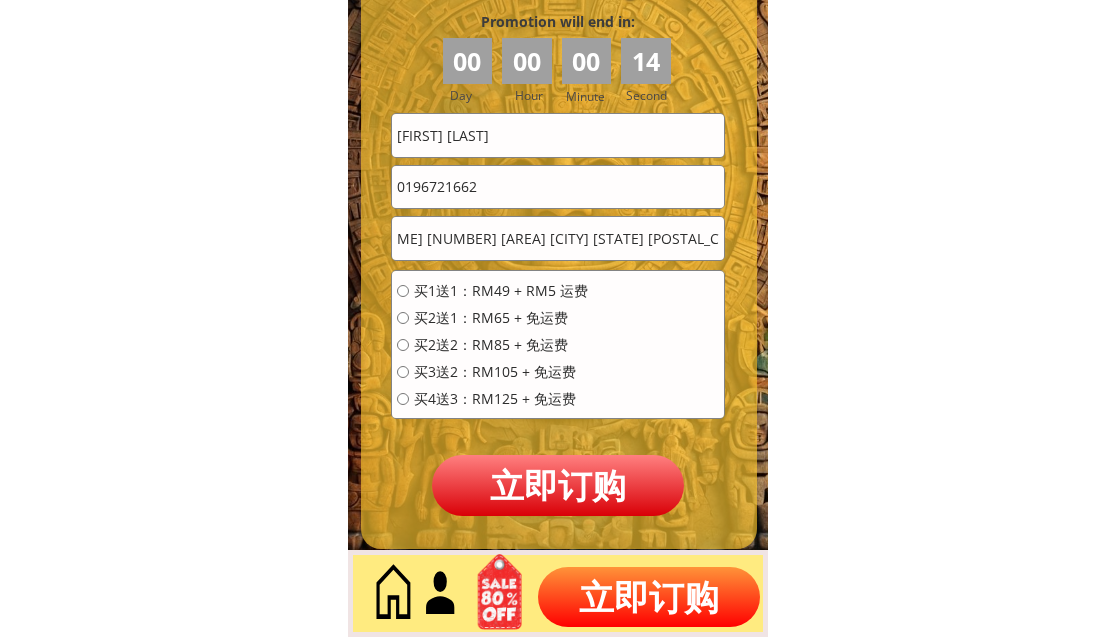 scroll, scrollTop: 0, scrollLeft: 0, axis: both 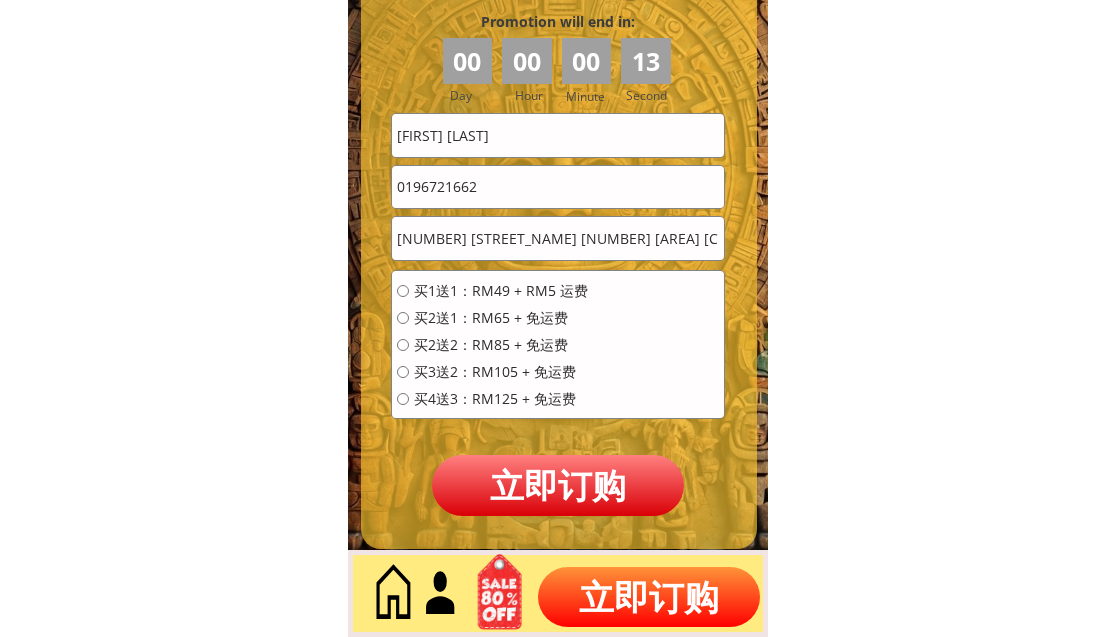 click on "买1送1：RM49 + RM5 运费" at bounding box center (501, 291) 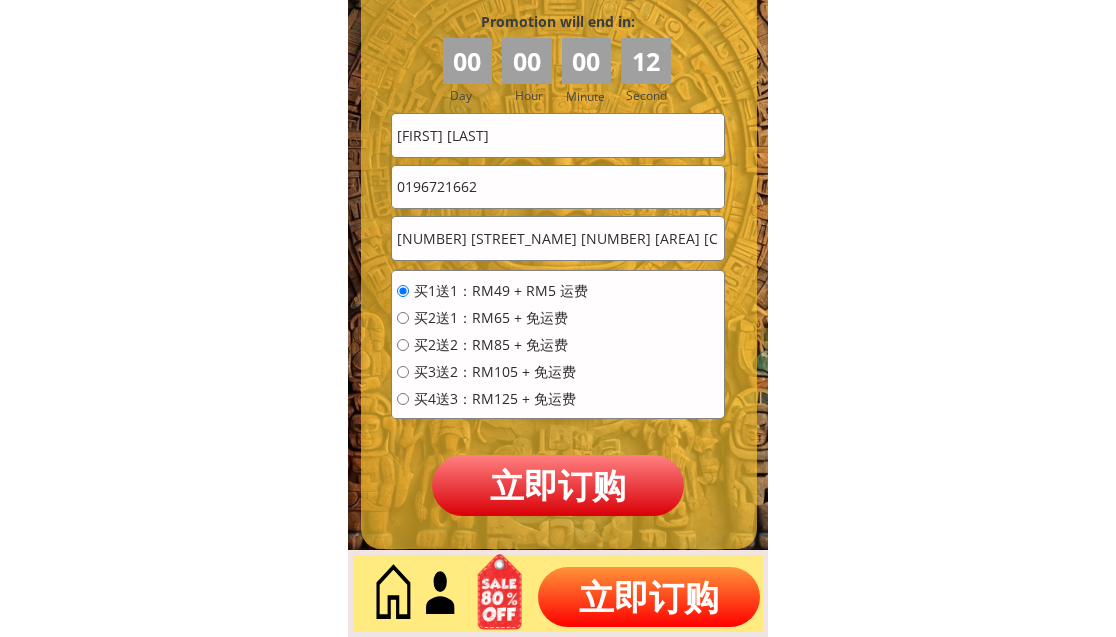 click on "立即订购" at bounding box center (557, 485) 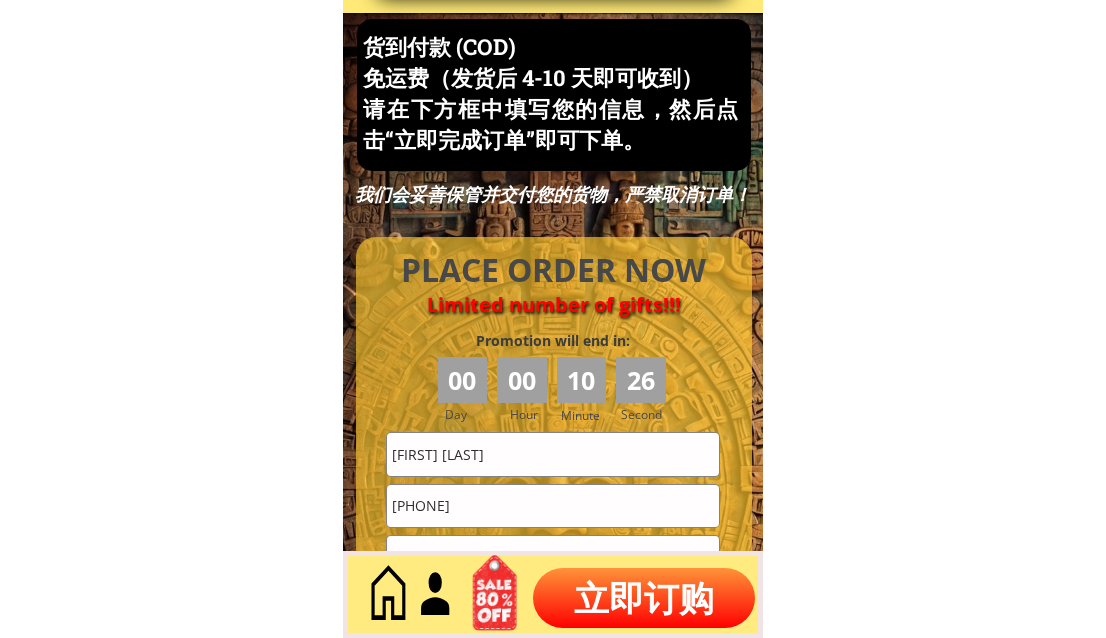 scroll, scrollTop: 8553, scrollLeft: 0, axis: vertical 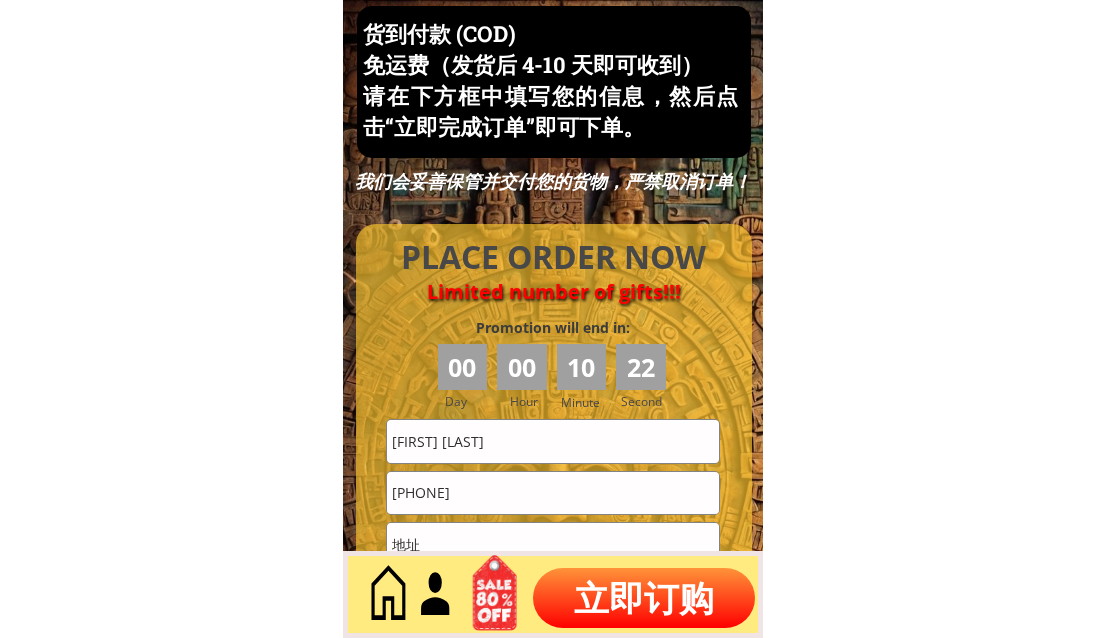 drag, startPoint x: 539, startPoint y: 433, endPoint x: 541, endPoint y: 443, distance: 10.198039 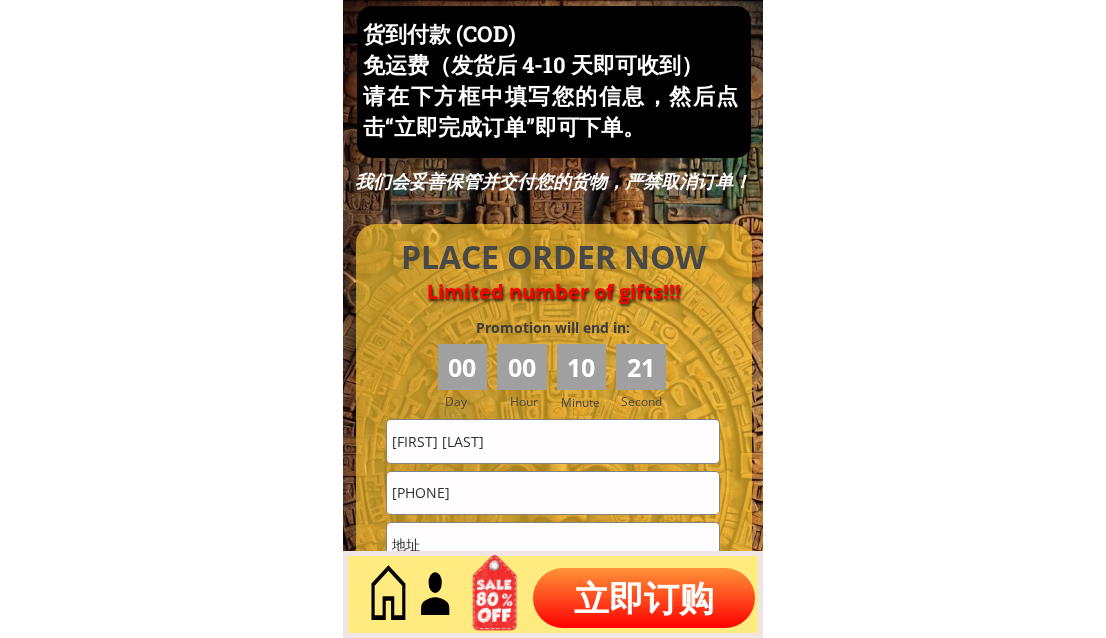 click on "Chuah Chuah Beng" at bounding box center [553, 441] 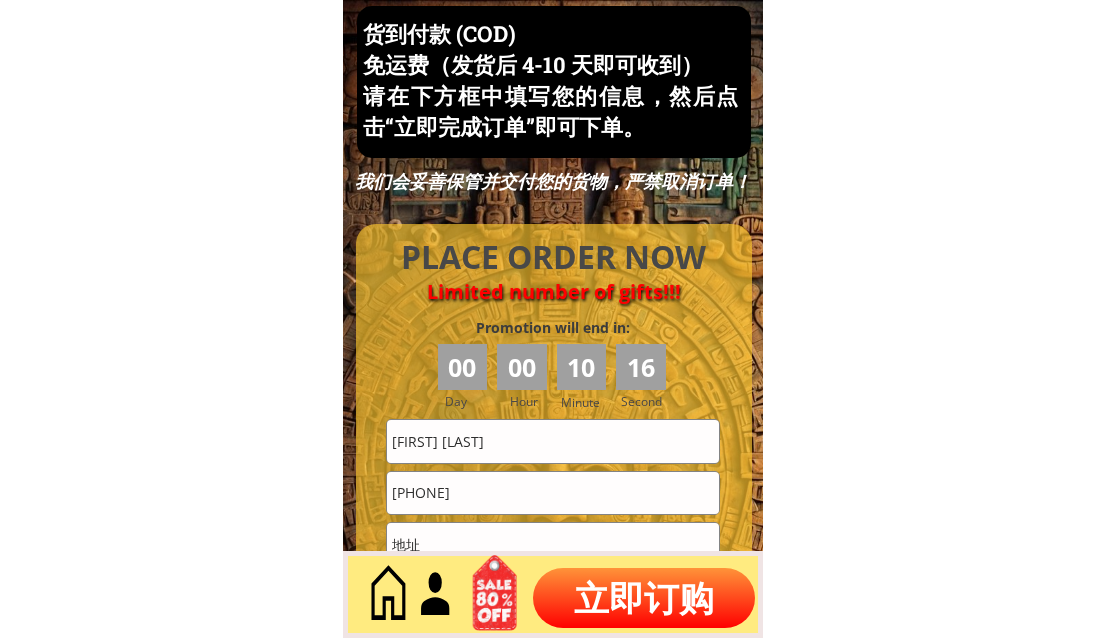 click on "0196721662" at bounding box center (553, 493) 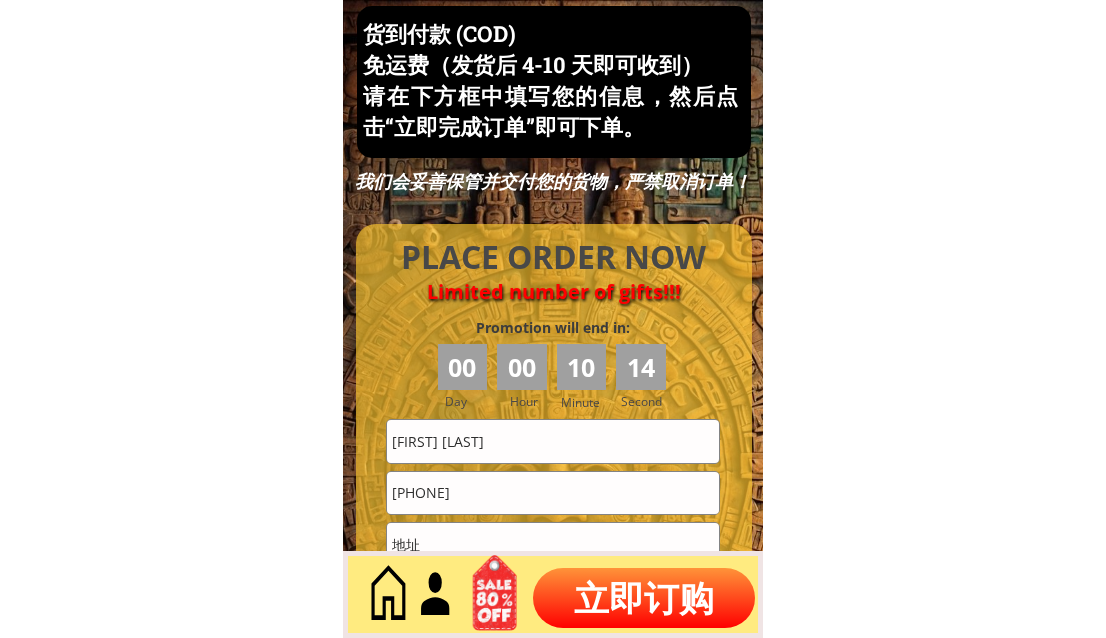 drag, startPoint x: 607, startPoint y: 494, endPoint x: 277, endPoint y: 499, distance: 330.03787 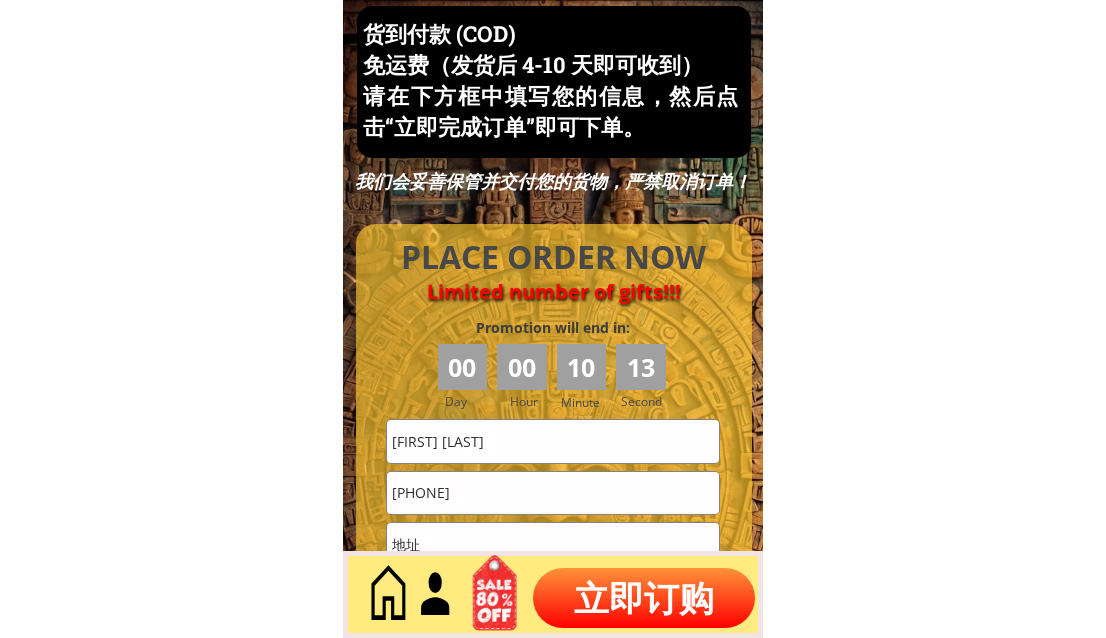 click on "60) 16 446 5526" at bounding box center [553, 493] 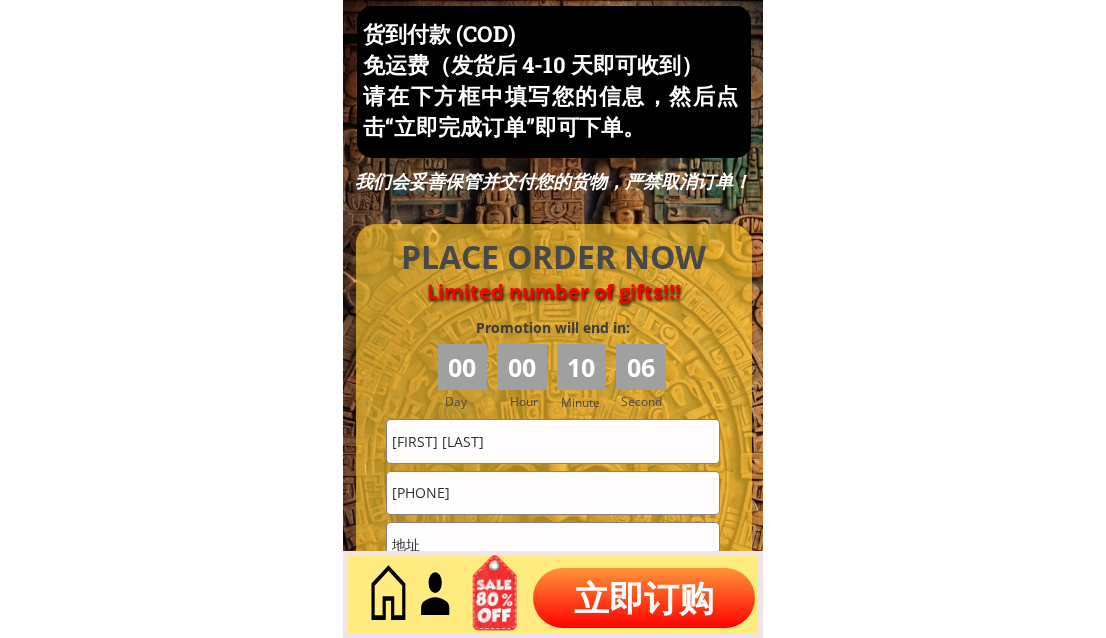 type on "0164465526" 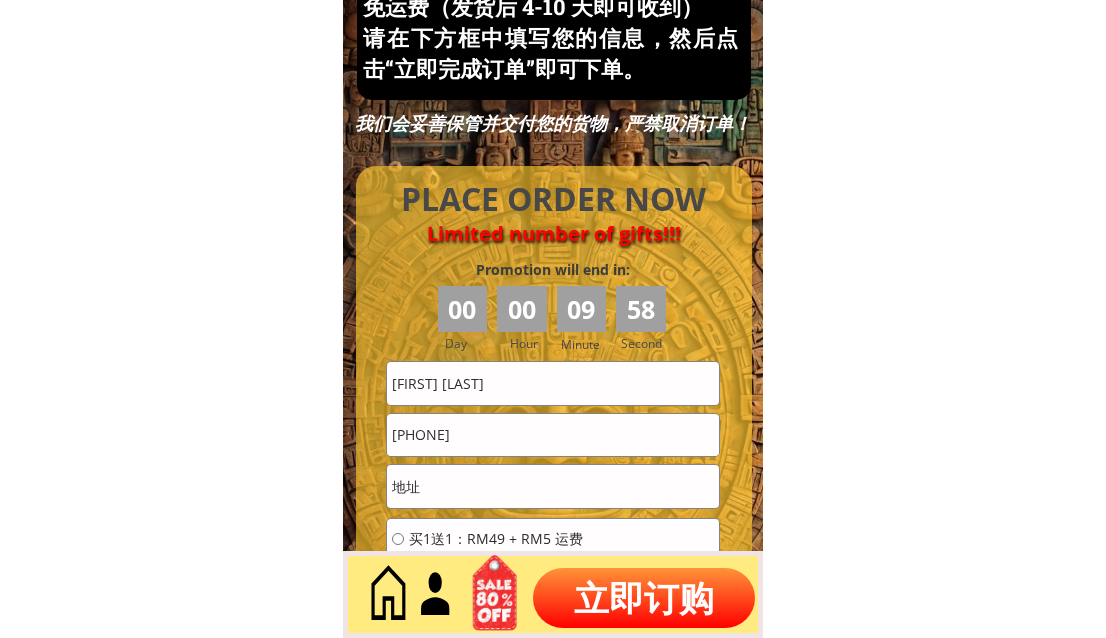scroll, scrollTop: 8720, scrollLeft: 0, axis: vertical 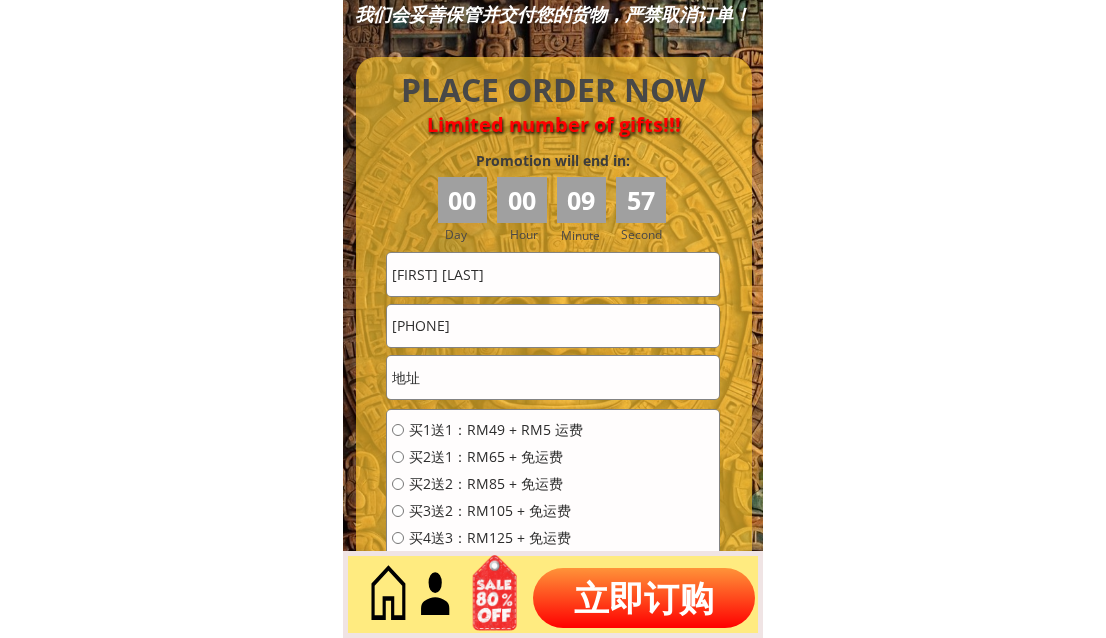 click at bounding box center [553, 377] 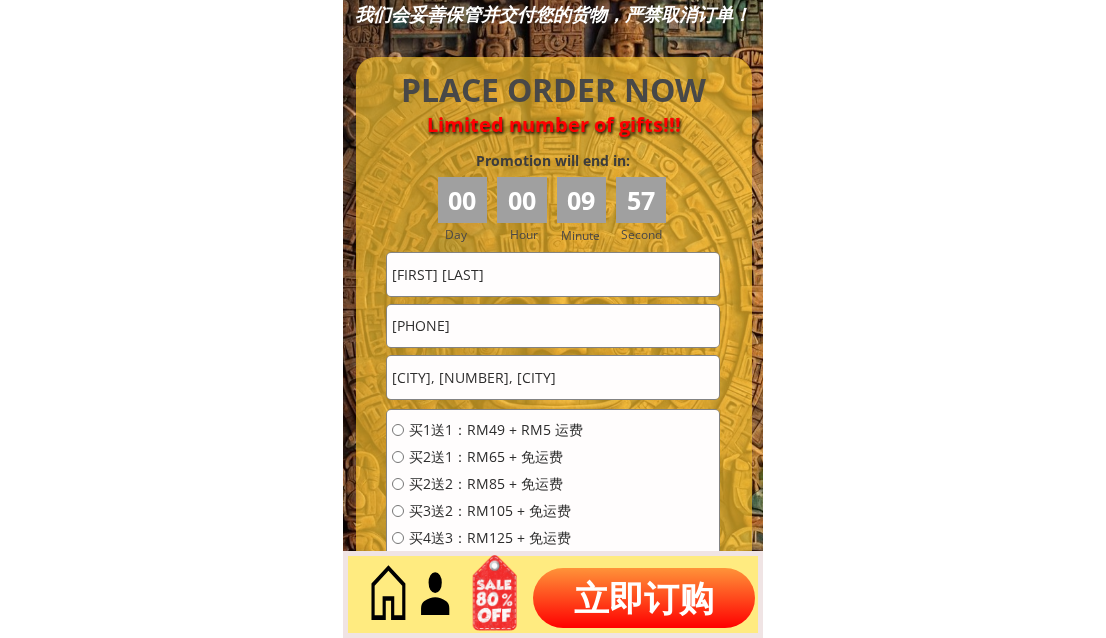 type on "Kuala Lumpur, 14, Malaysia" 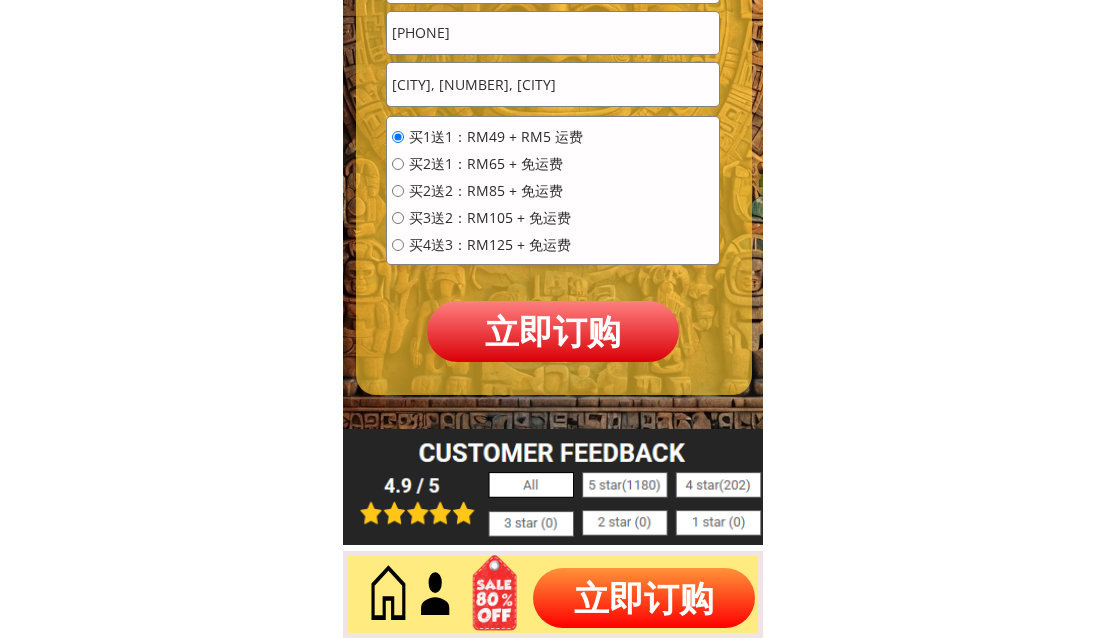 scroll, scrollTop: 9053, scrollLeft: 0, axis: vertical 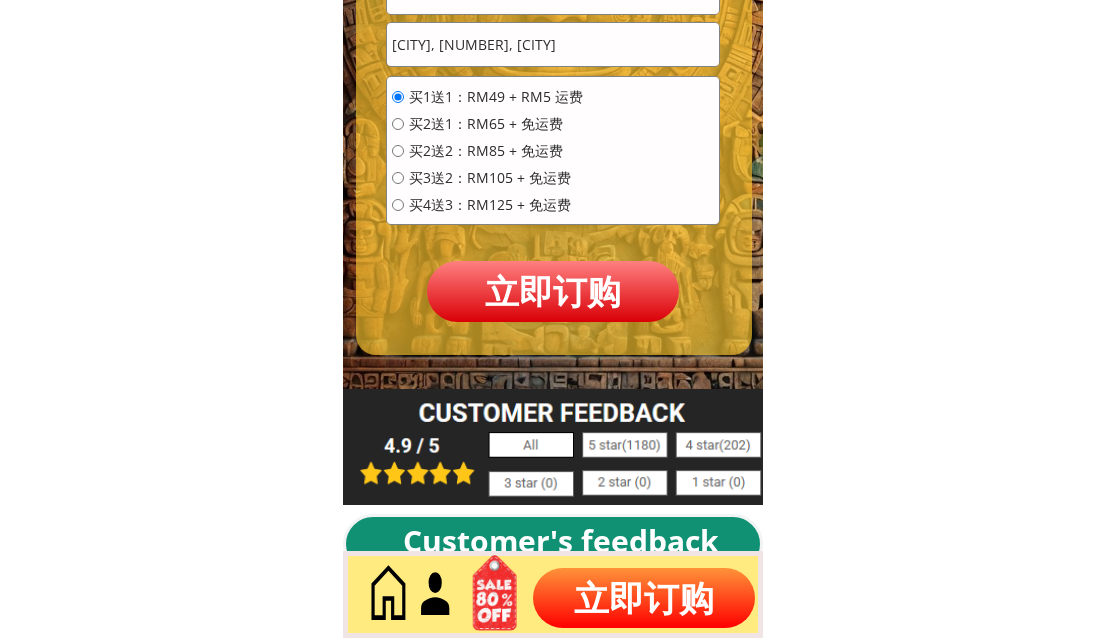 click on "立即订购" at bounding box center [552, 291] 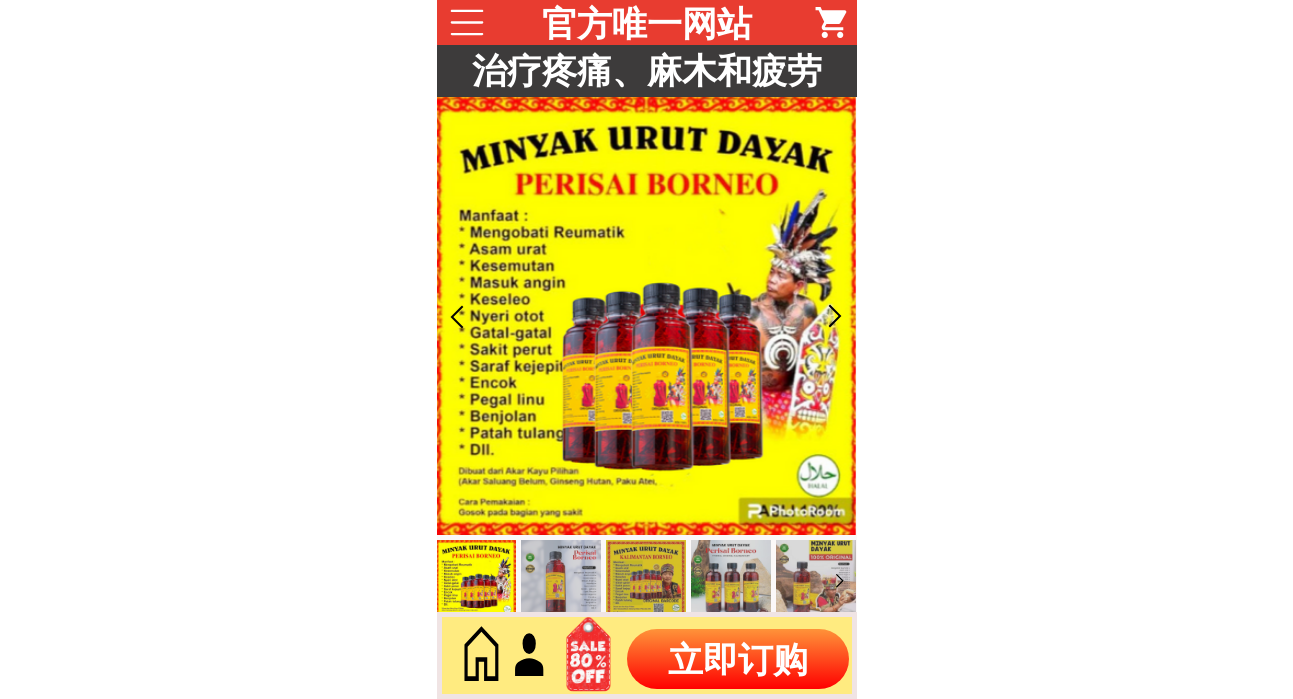 scroll, scrollTop: 0, scrollLeft: 0, axis: both 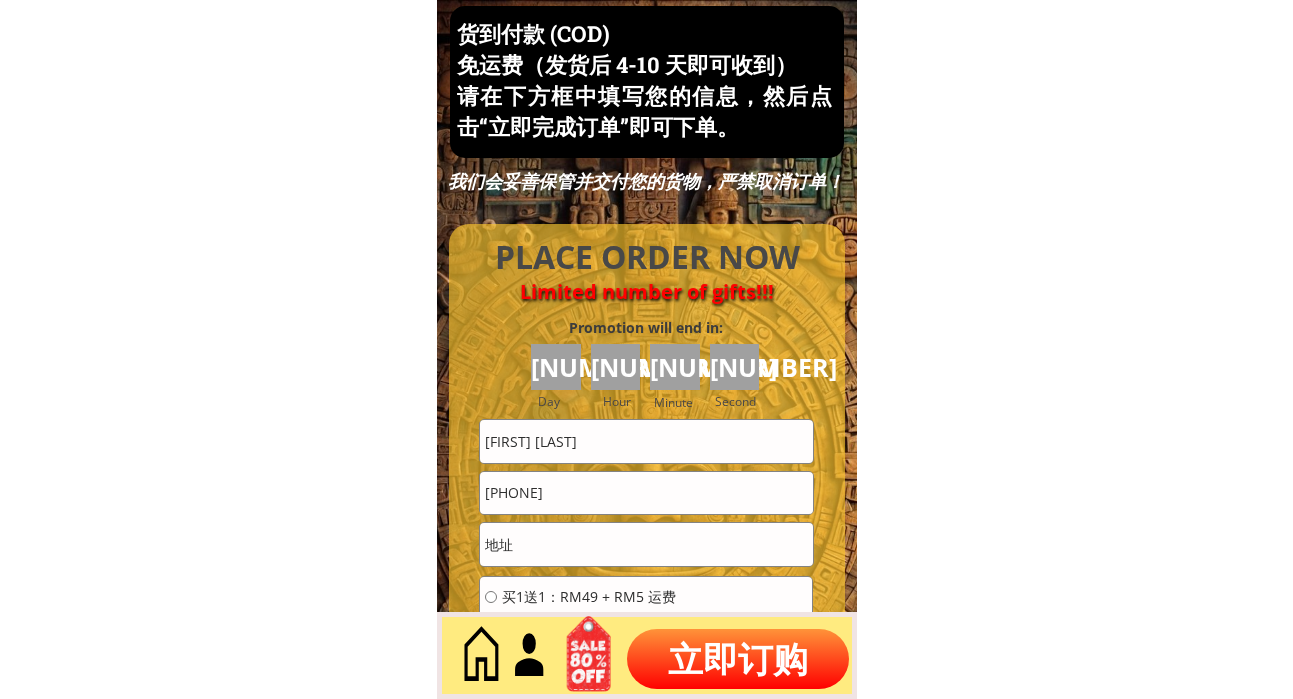 click on "[FIRST] [LAST]" at bounding box center [646, 441] 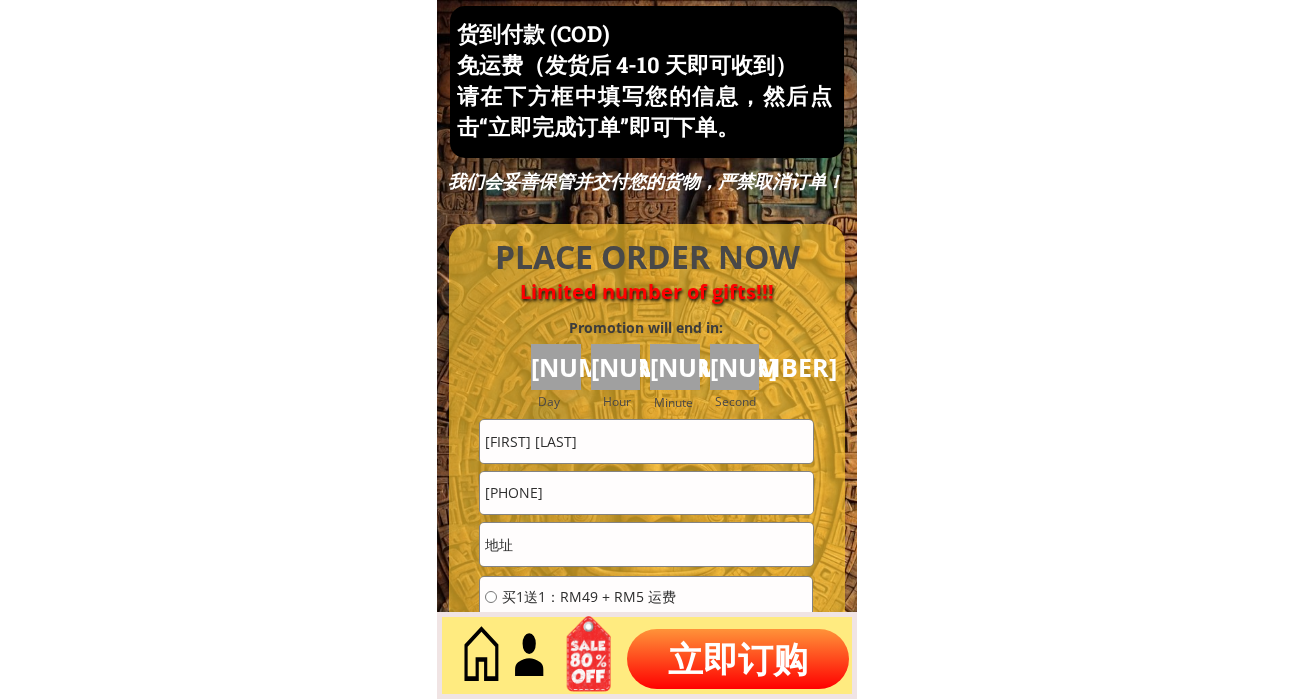 drag, startPoint x: 598, startPoint y: 434, endPoint x: 548, endPoint y: 391, distance: 65.946945 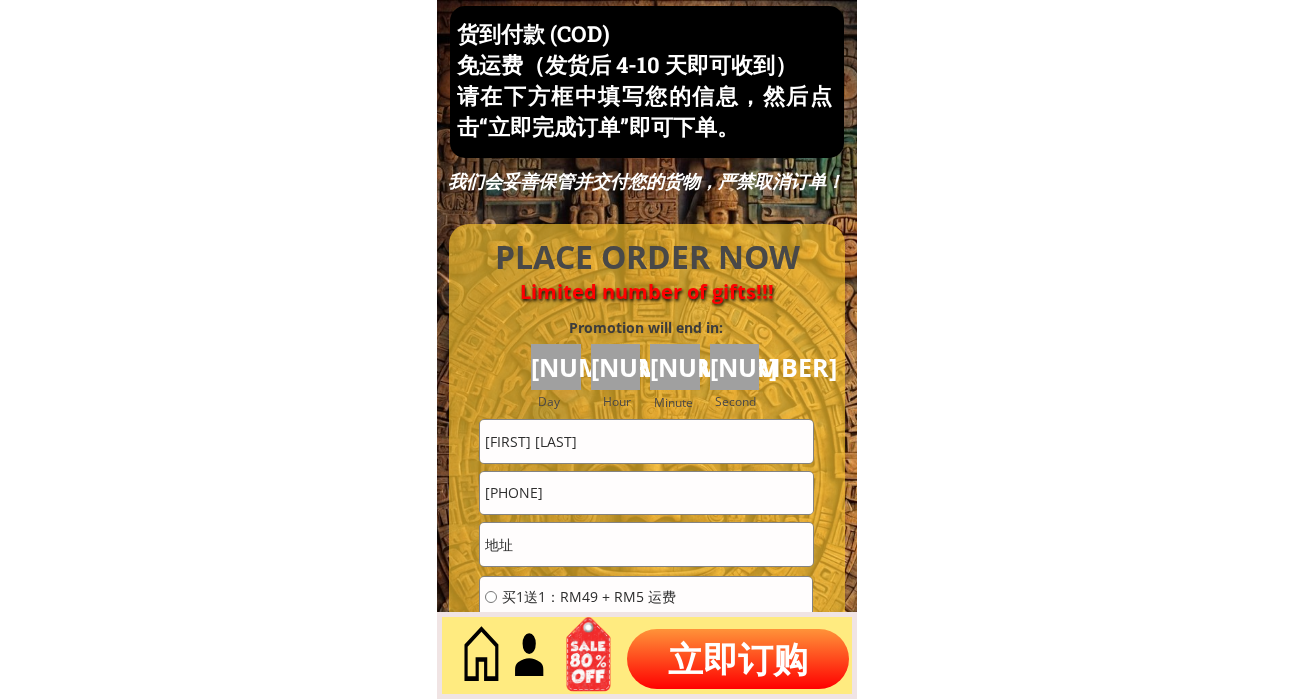 type on "Chew Lee Eng" 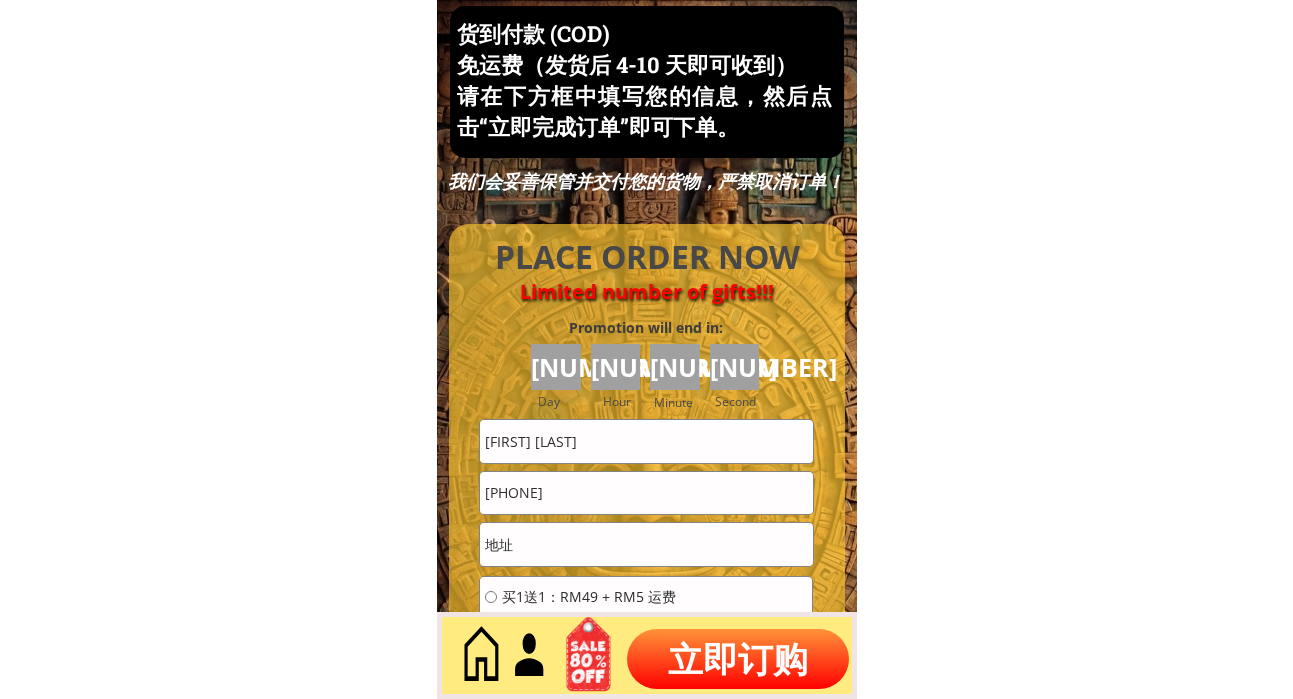 click on "0164465526" at bounding box center [646, 493] 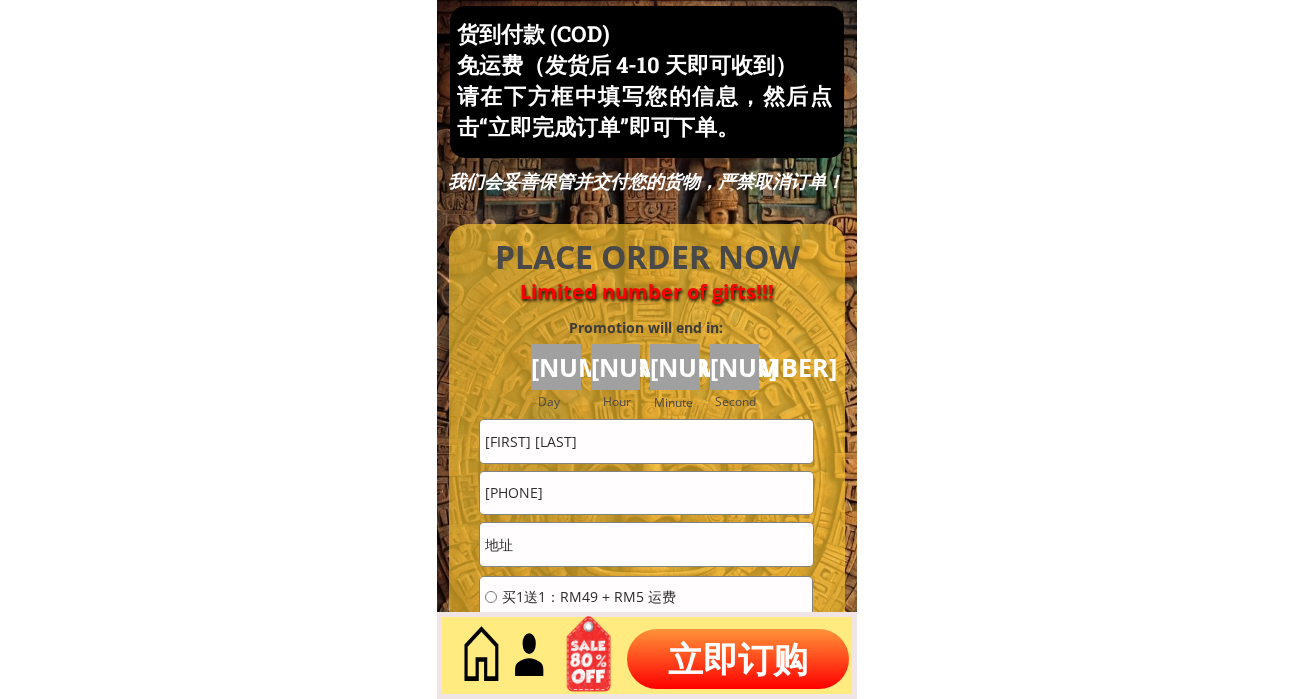 click at bounding box center (646, 544) 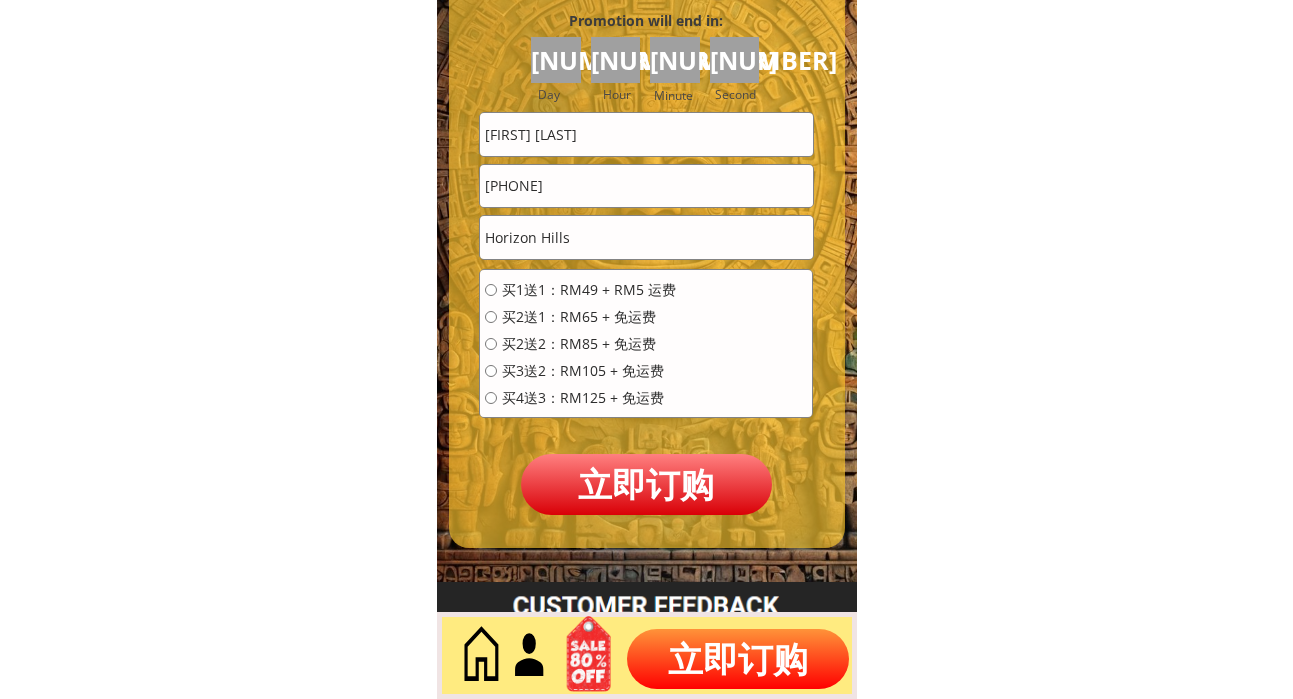 scroll, scrollTop: 8886, scrollLeft: 0, axis: vertical 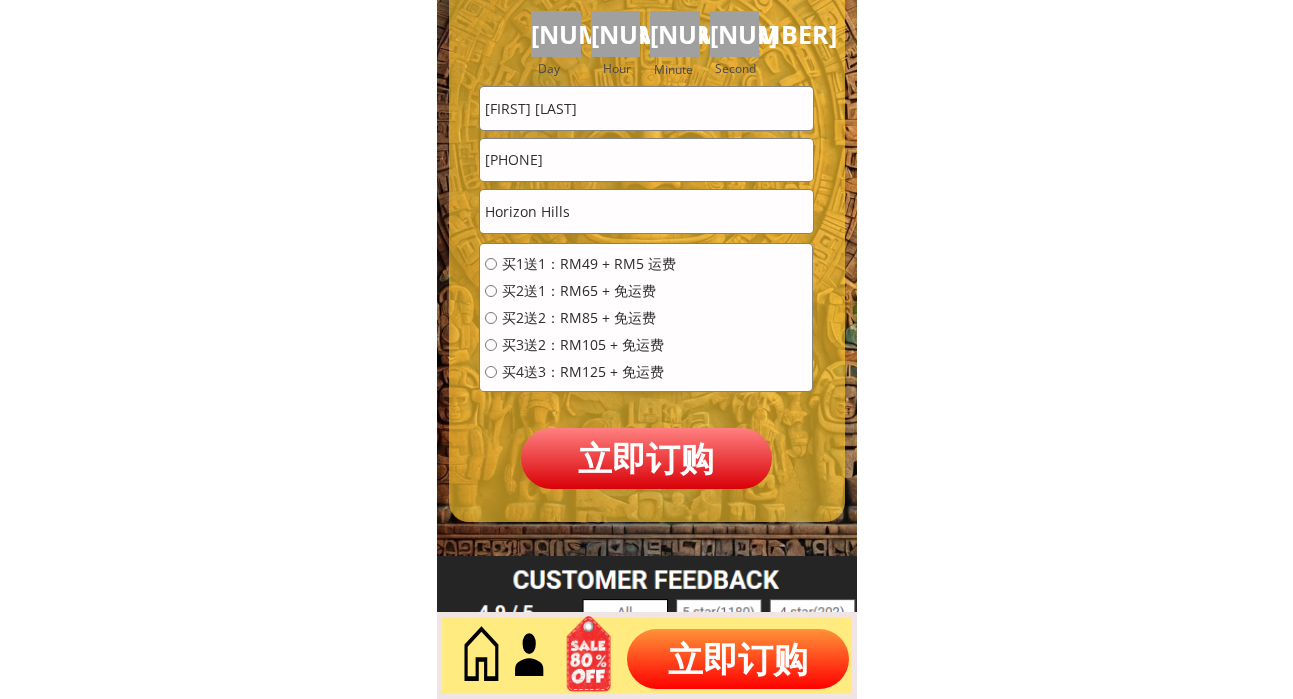 type on "Horizon Hills" 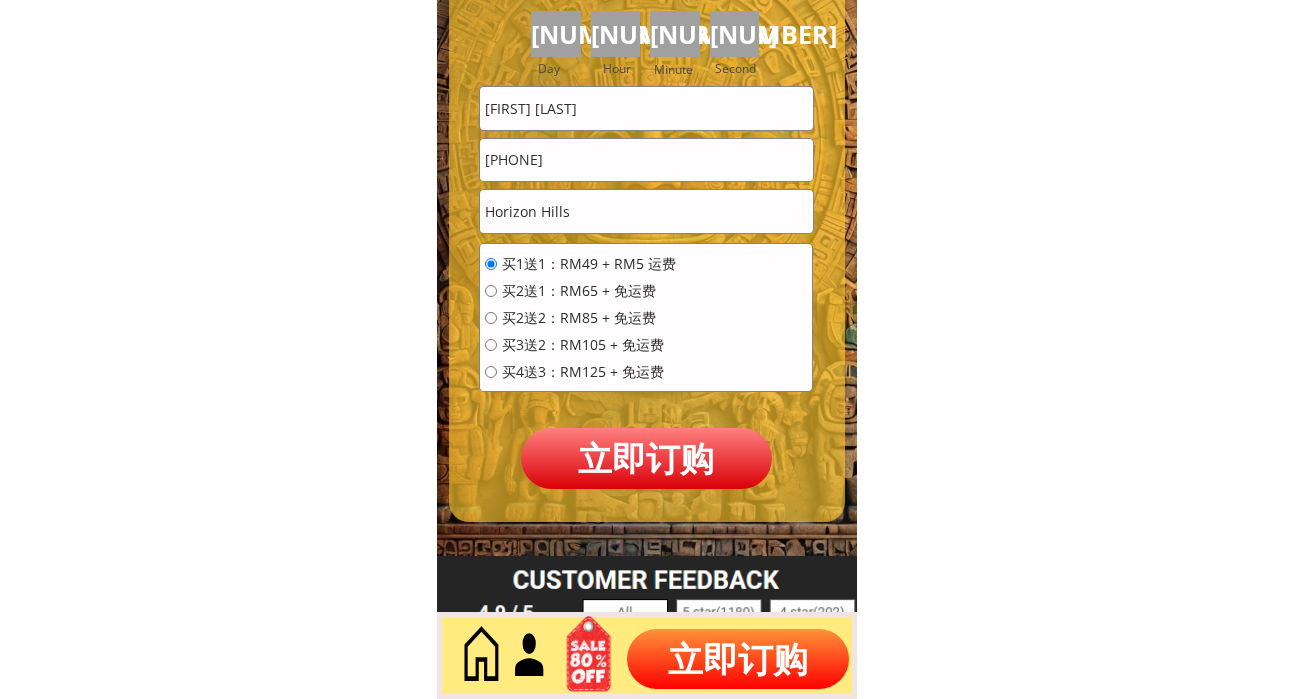 drag, startPoint x: 646, startPoint y: 473, endPoint x: 644, endPoint y: 457, distance: 16.124516 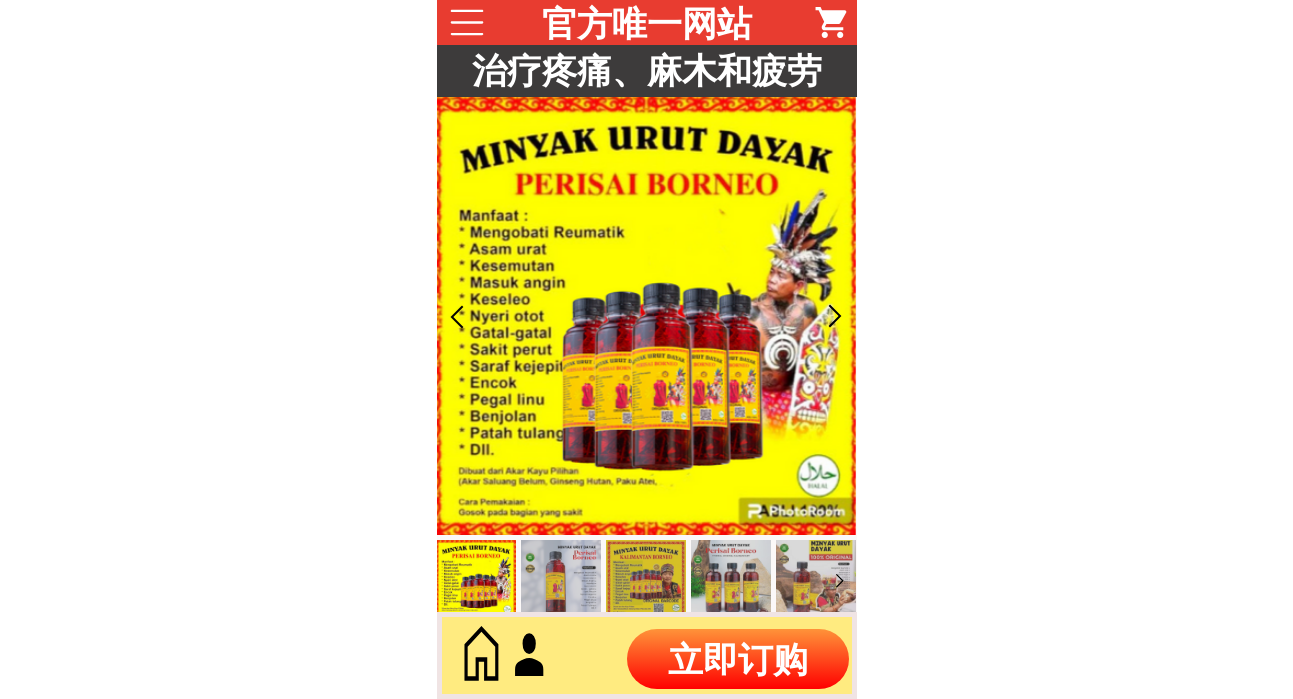 scroll, scrollTop: 0, scrollLeft: 0, axis: both 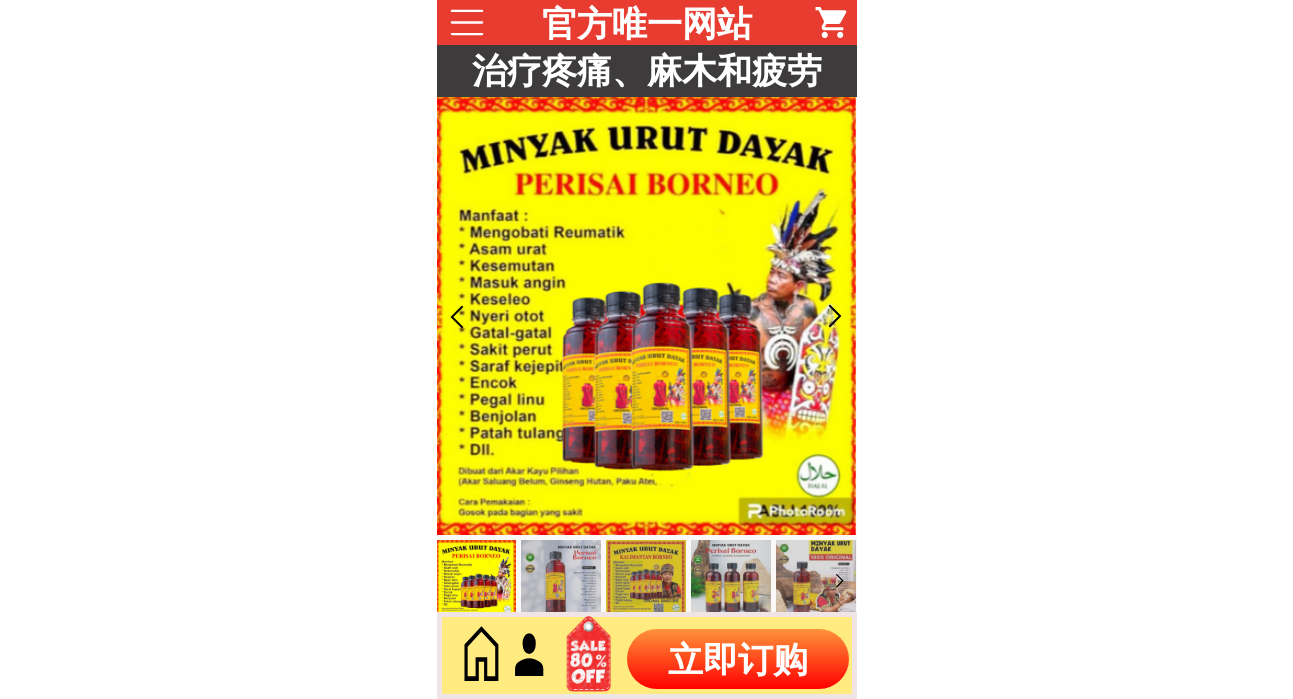 click on "立即订购" at bounding box center [738, 659] 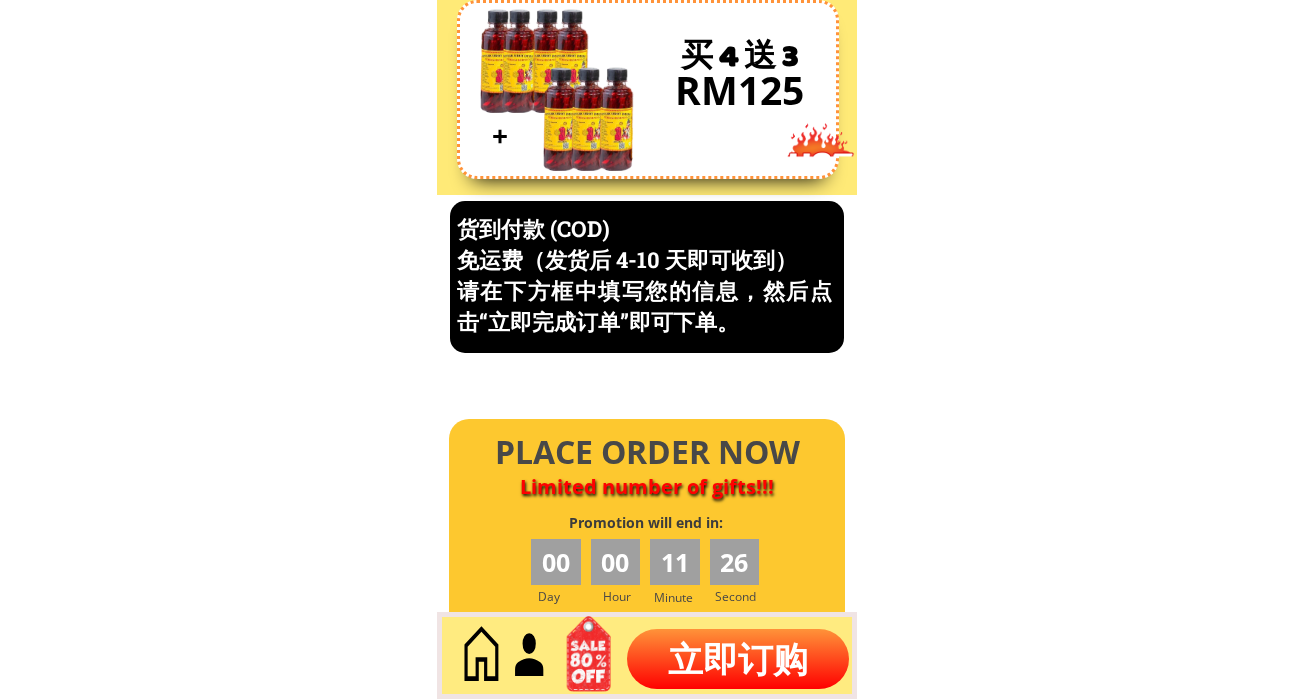 scroll, scrollTop: 8553, scrollLeft: 0, axis: vertical 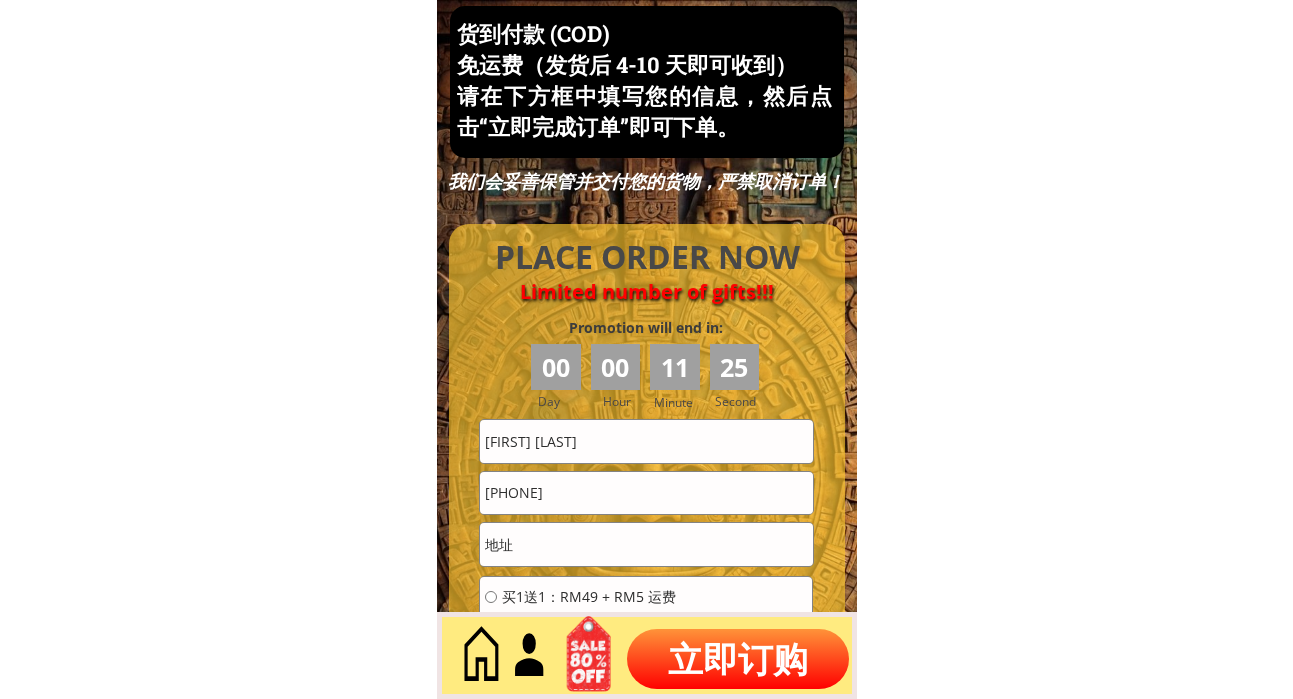 click on "[FIRST] [LAST]" at bounding box center [646, 441] 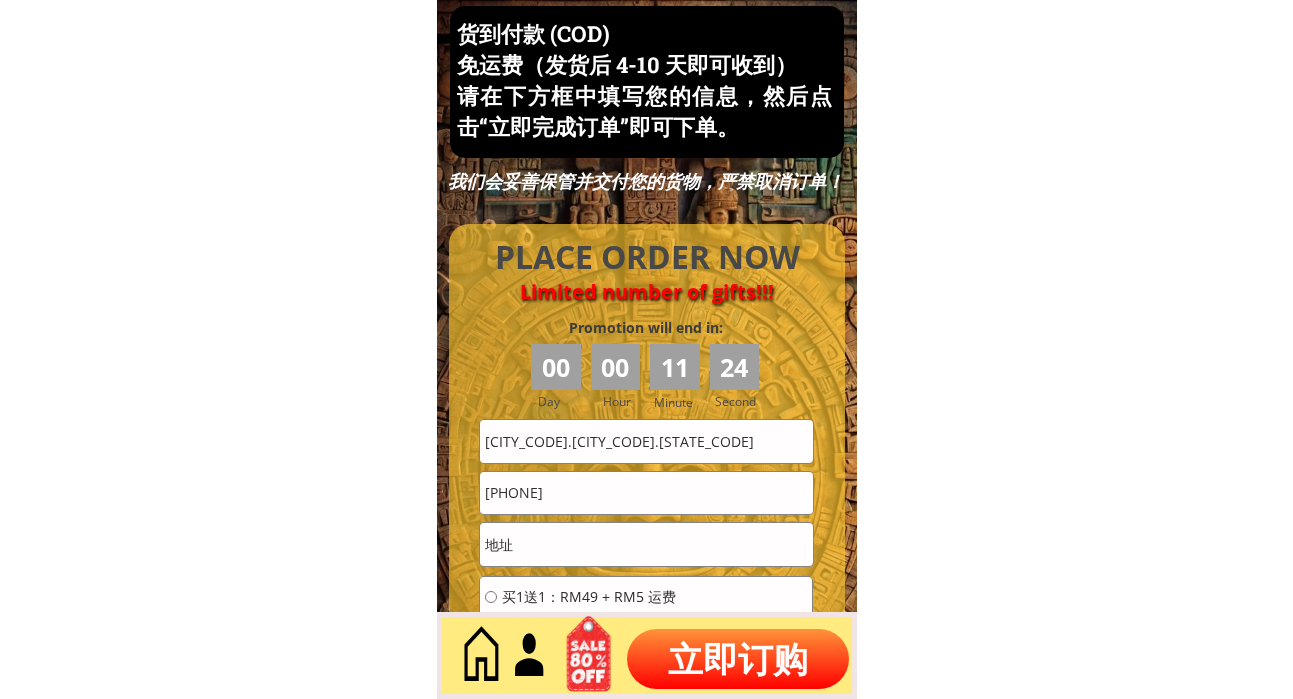 type on "[CITY_CODE].[CITY_CODE].[STATE_CODE]" 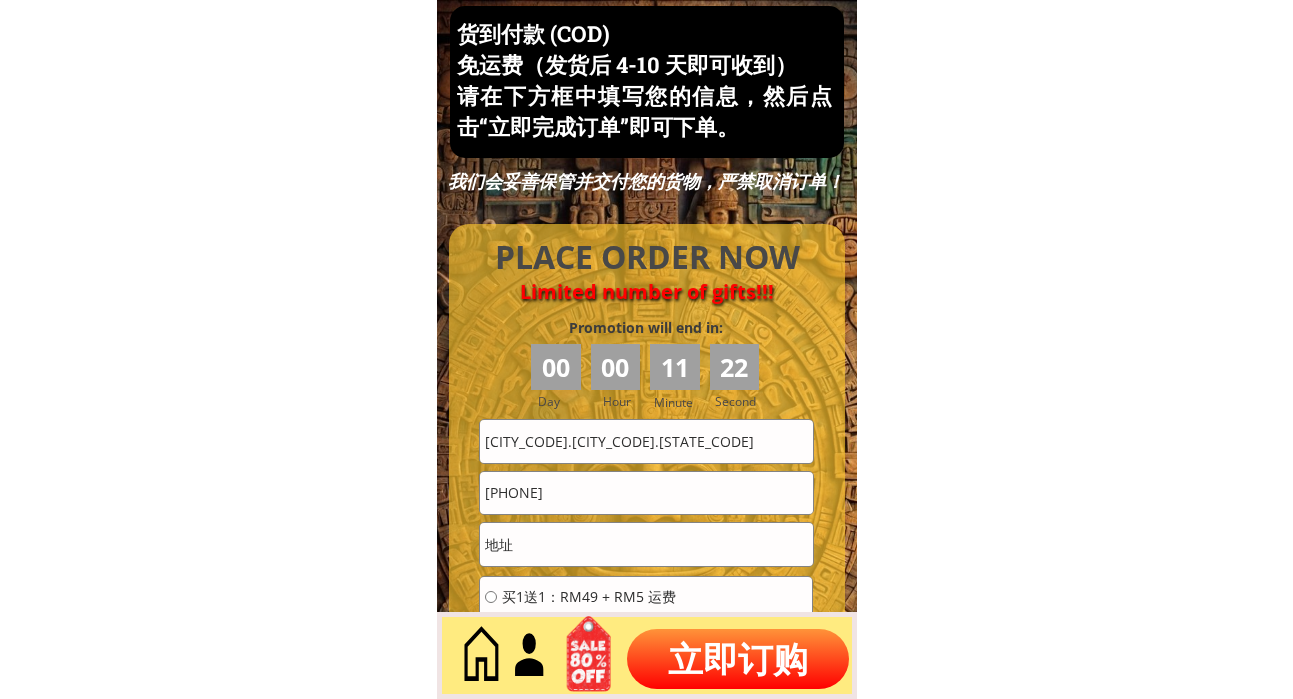 click on "[PHONE]" at bounding box center (646, 493) 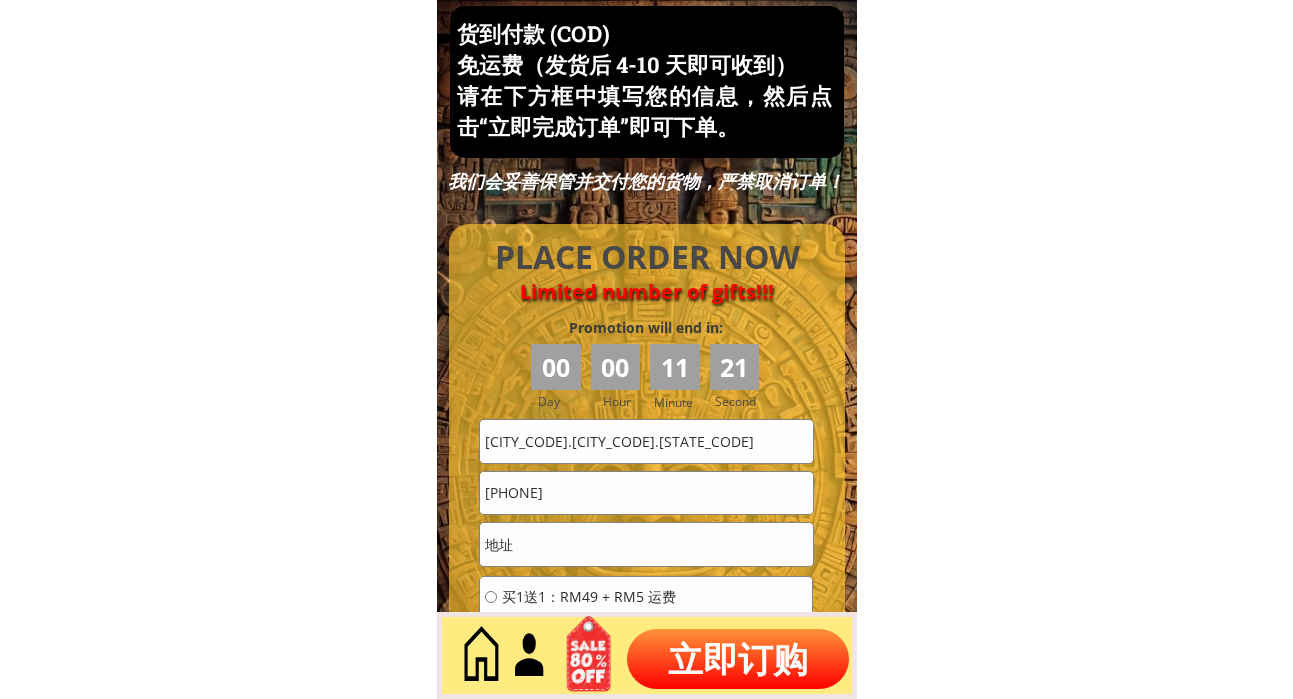 click on "[PHONE]" at bounding box center [646, 493] 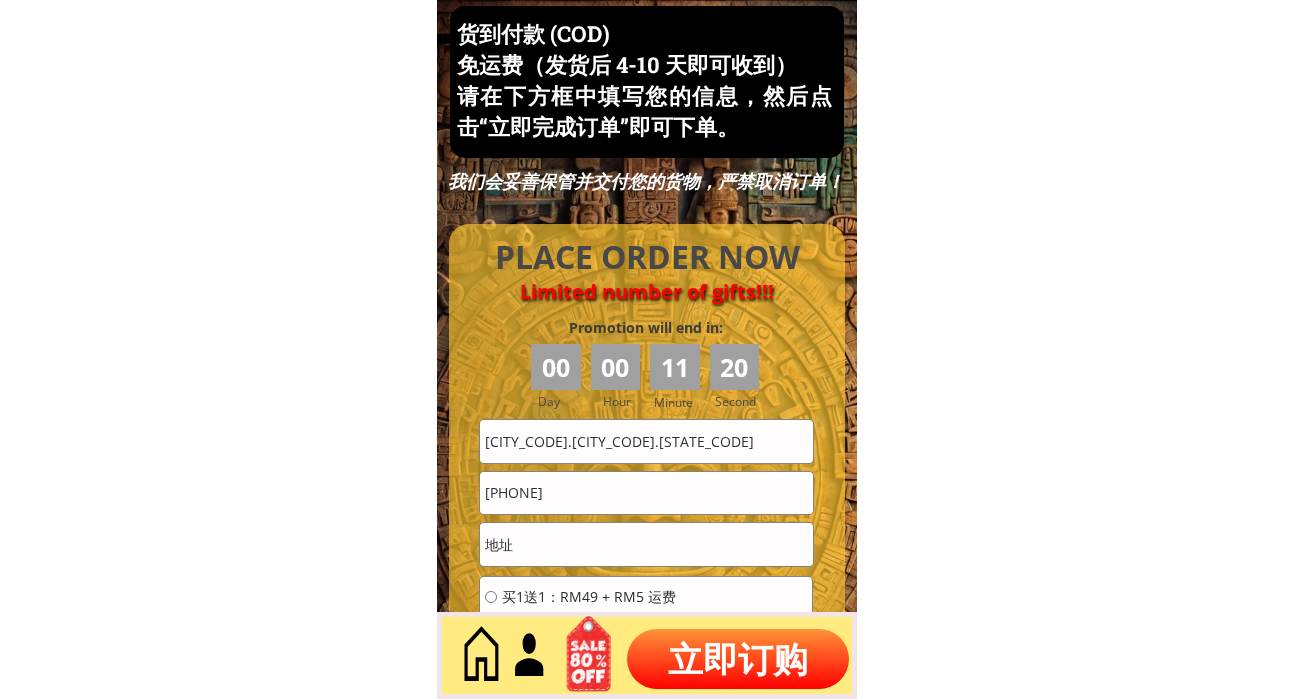 type on "[PHONE]" 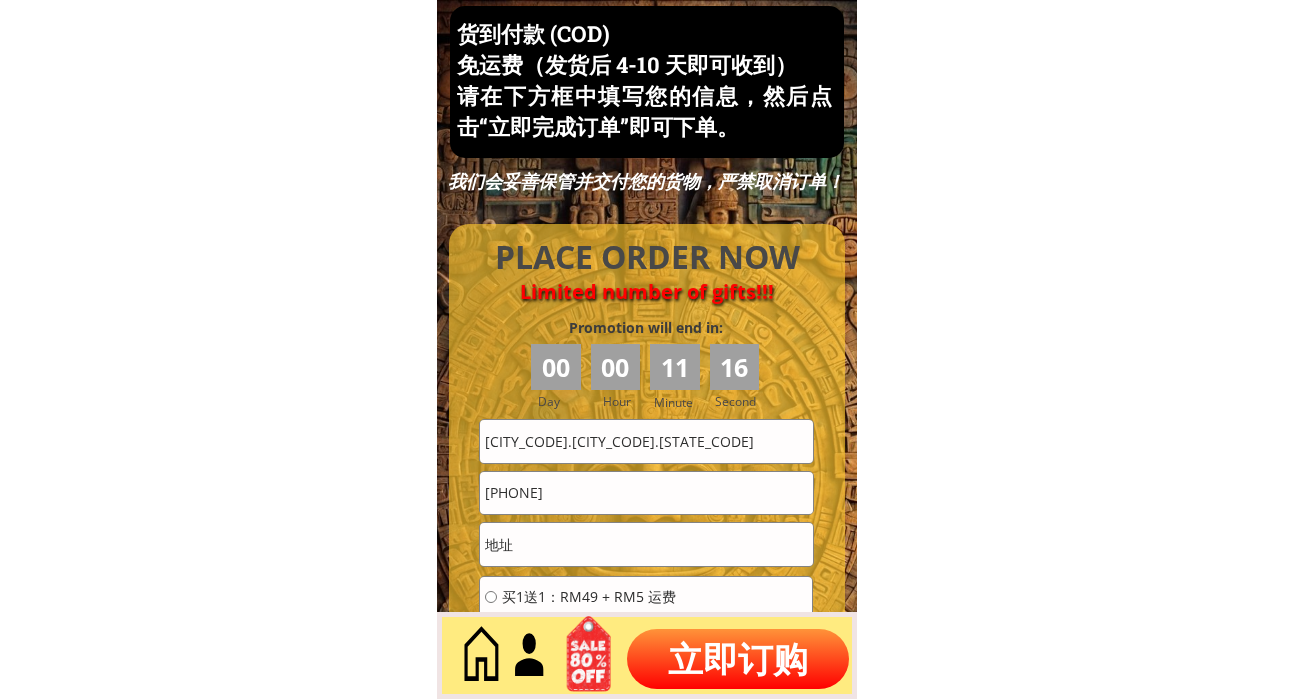 click at bounding box center [646, 544] 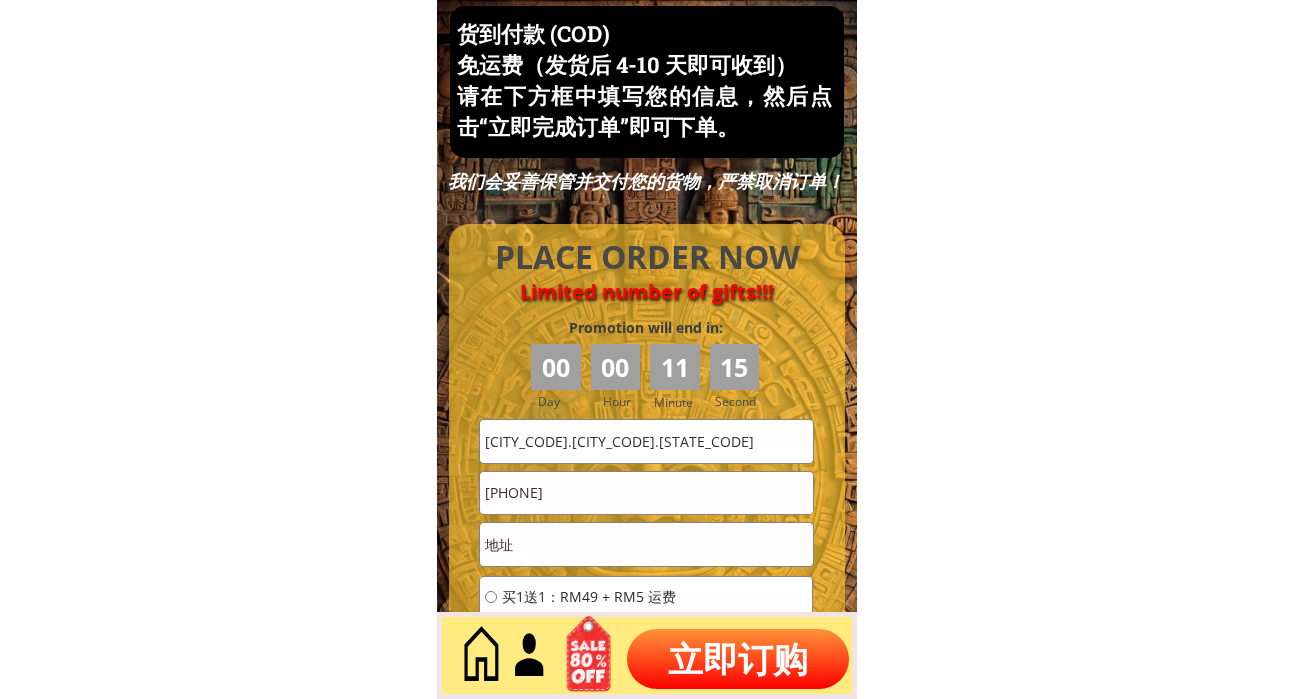 click at bounding box center (646, 544) 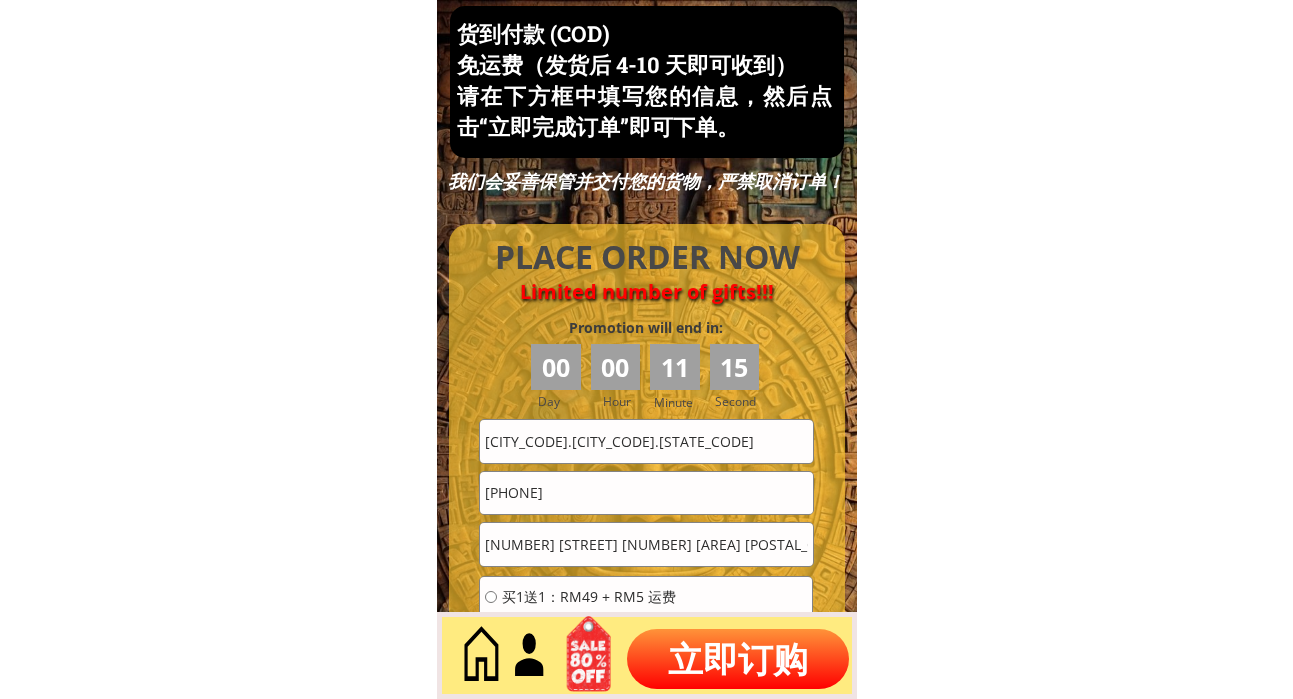 scroll, scrollTop: 0, scrollLeft: 138, axis: horizontal 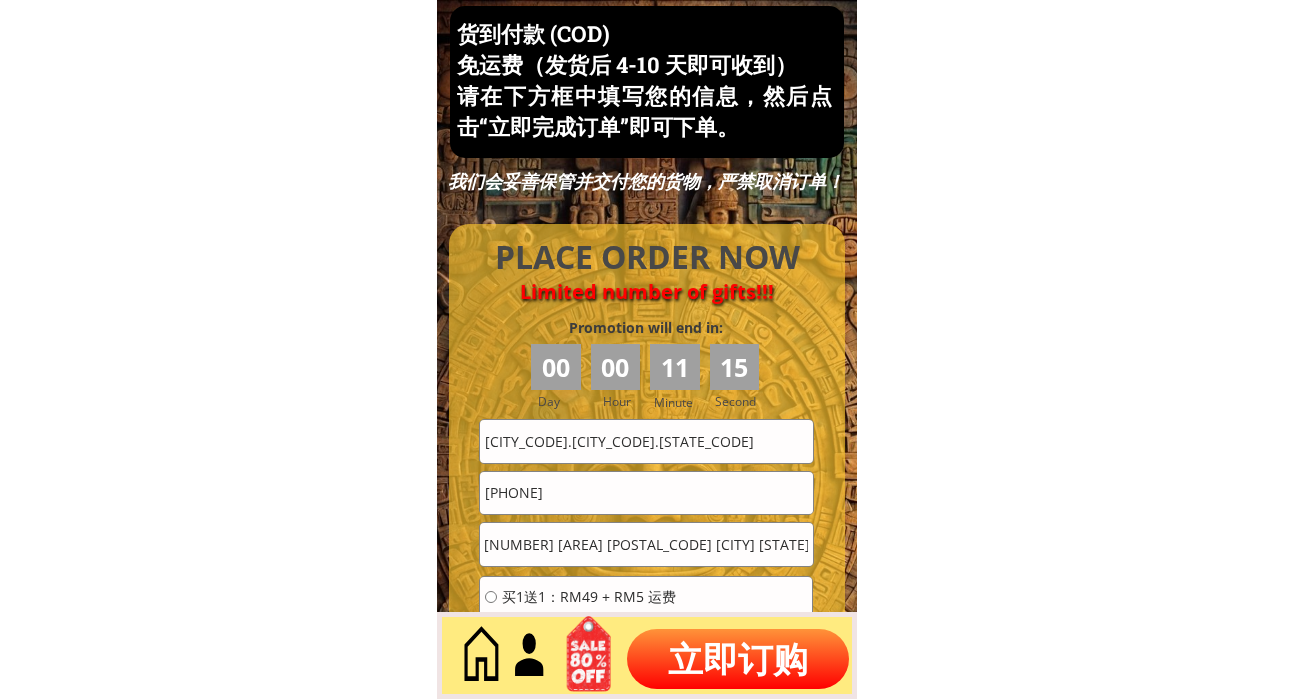 type on "[NUMBER] [STREET] [NUMBER] [AREA] [POSTAL_CODE] [CITY] [STATE]" 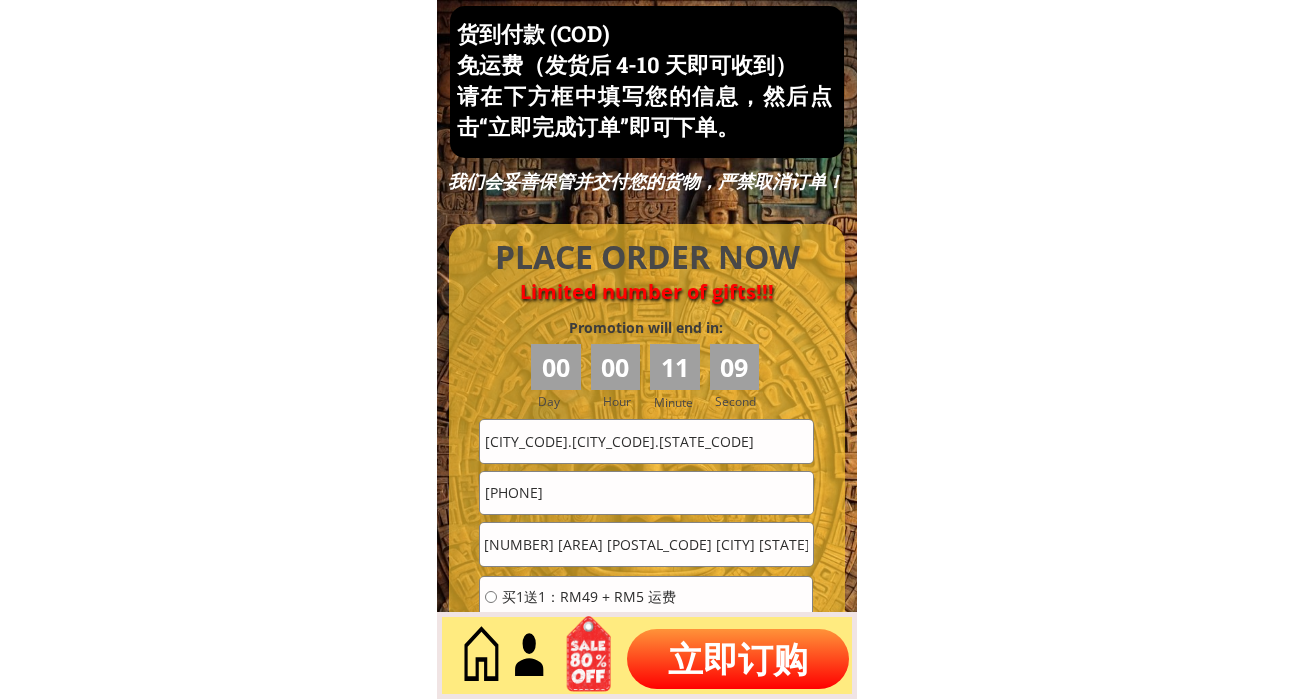 scroll, scrollTop: 0, scrollLeft: 0, axis: both 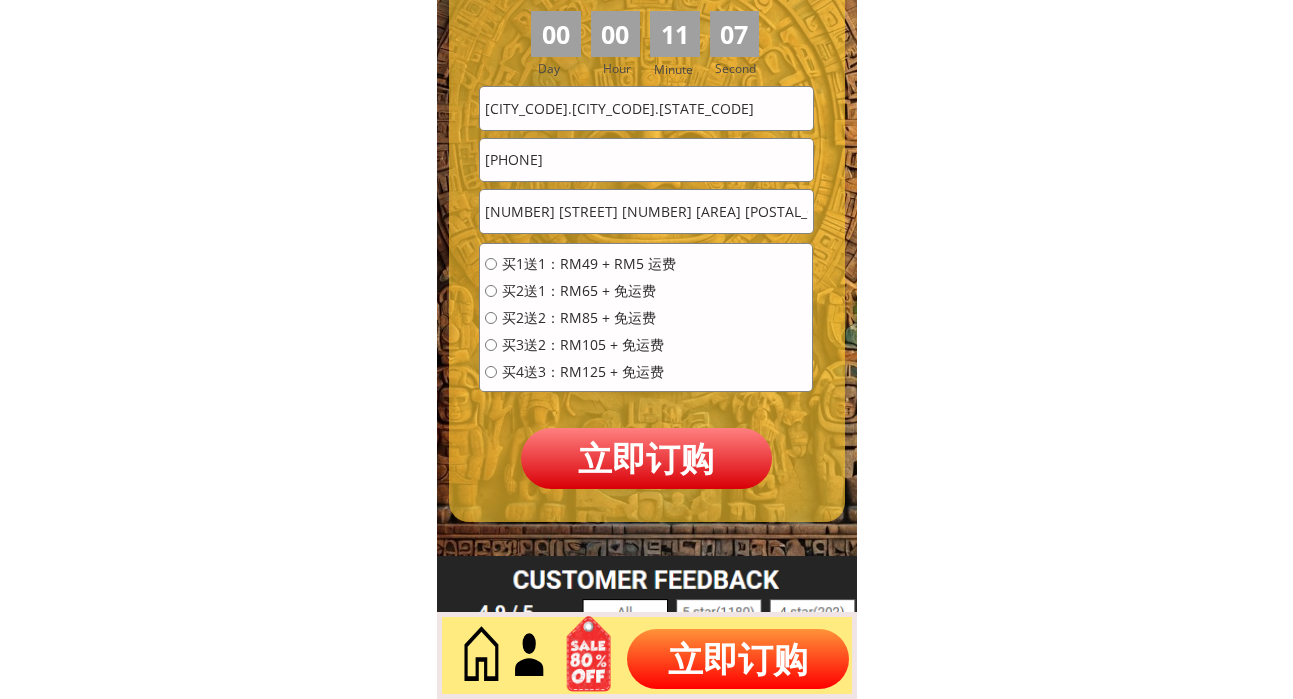 click on "买2送2：RM85 + 免运费" at bounding box center (589, 318) 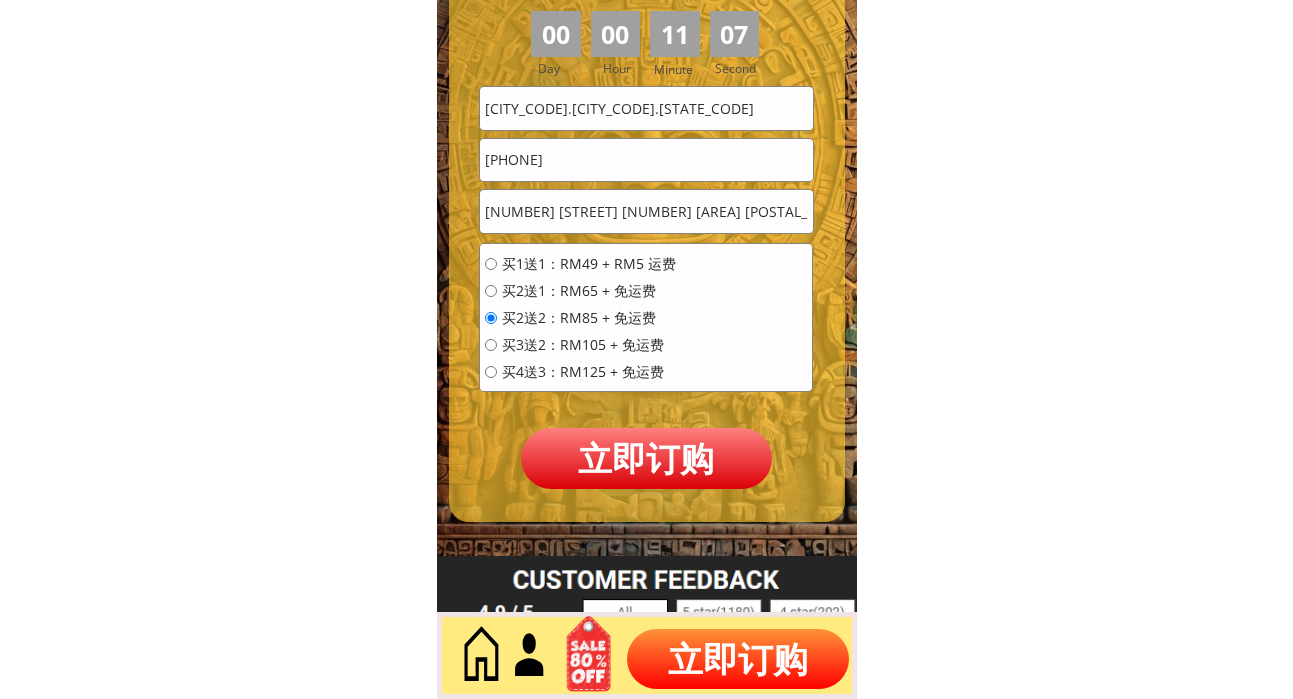 click on "立即订购" at bounding box center [646, 458] 